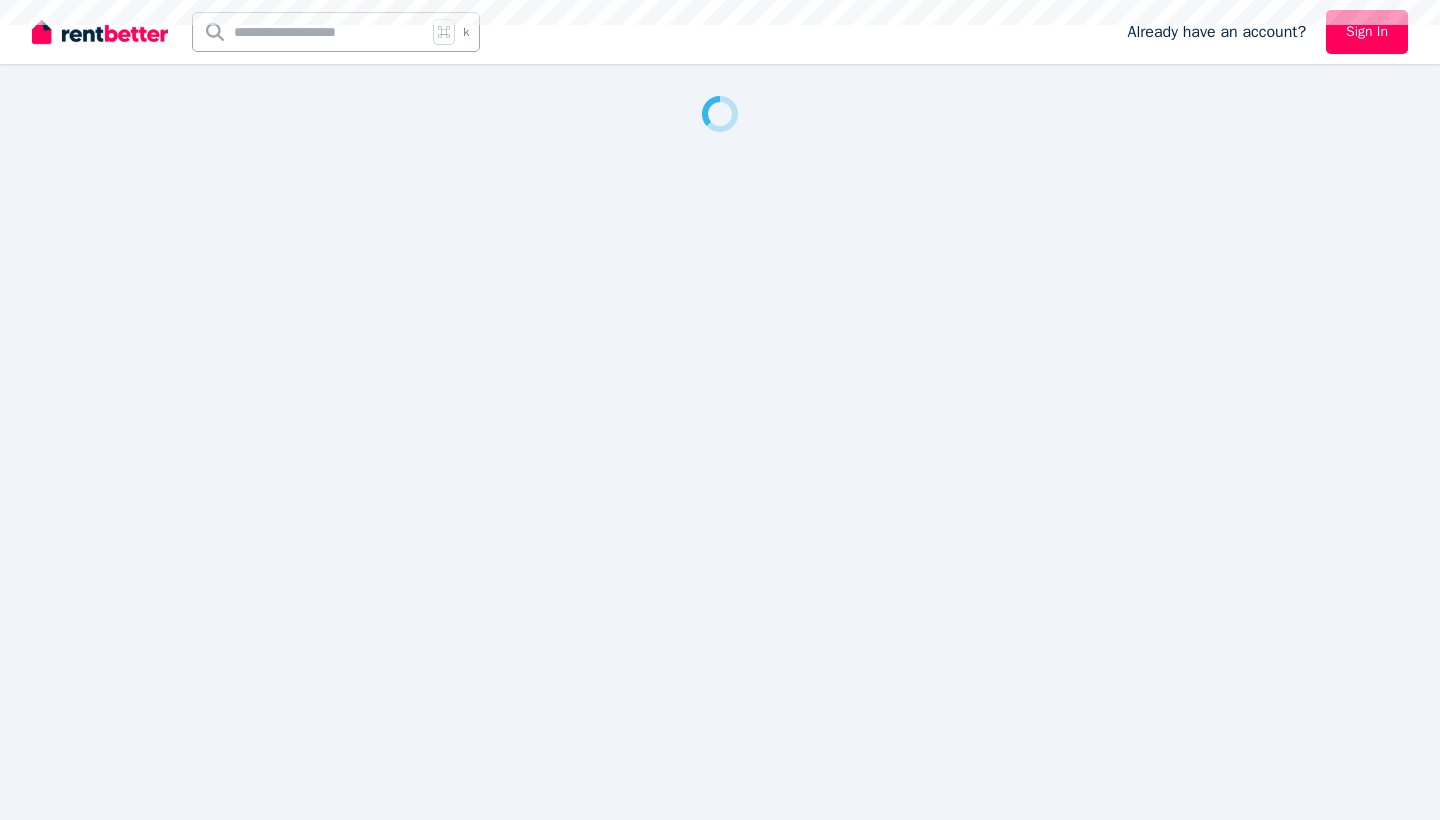 scroll, scrollTop: 0, scrollLeft: 0, axis: both 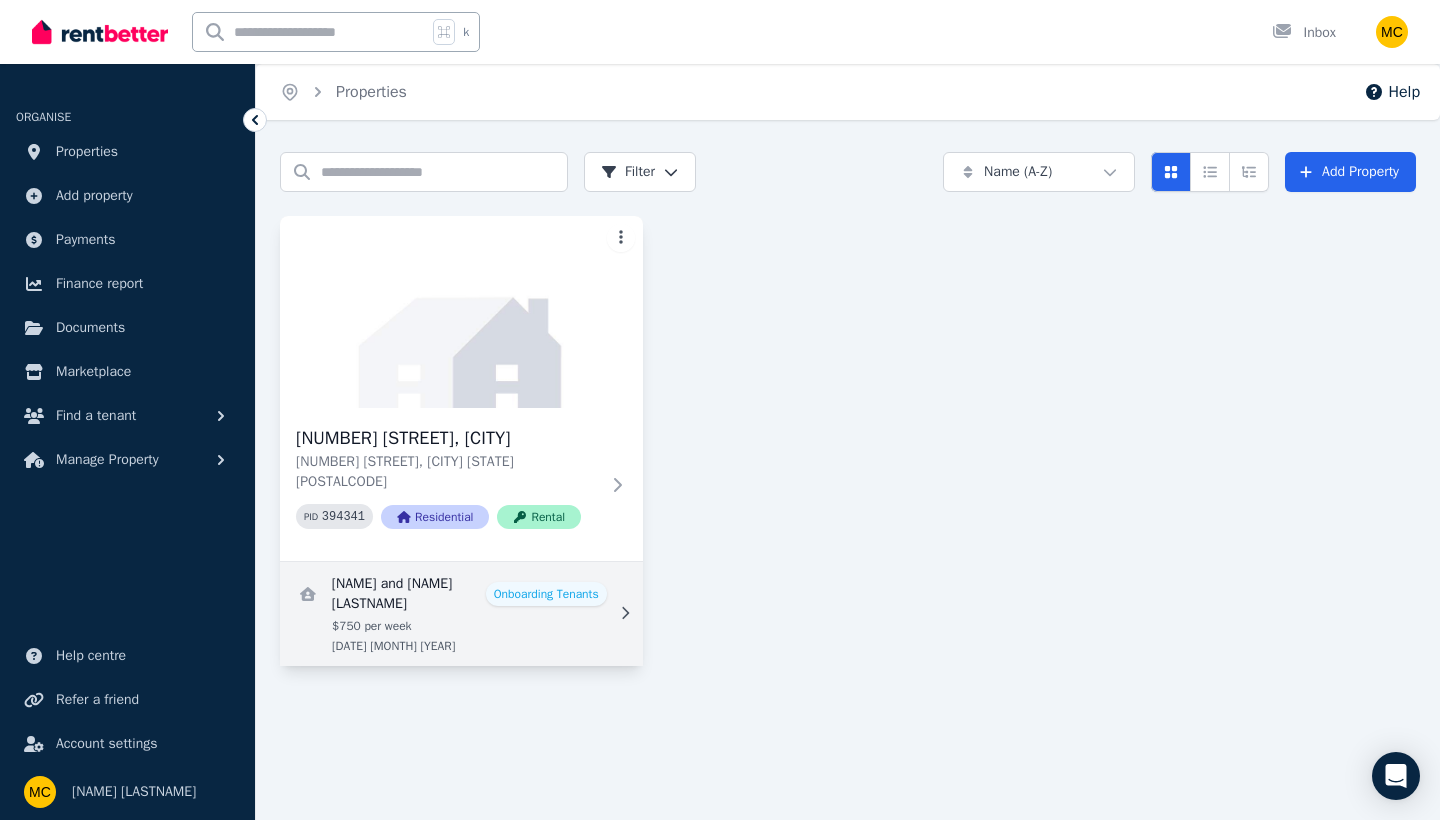 click at bounding box center (461, 614) 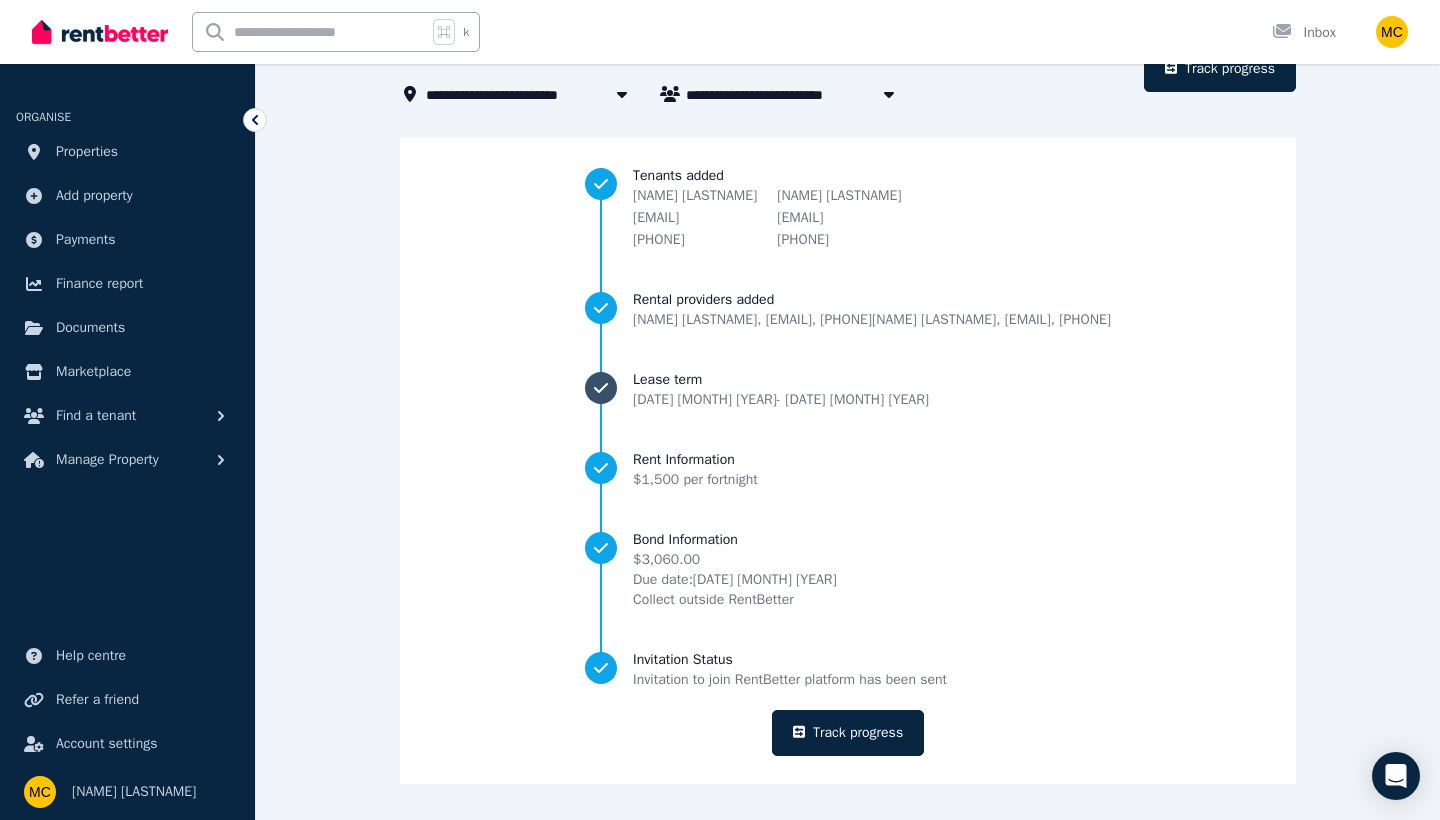 scroll, scrollTop: 140, scrollLeft: 0, axis: vertical 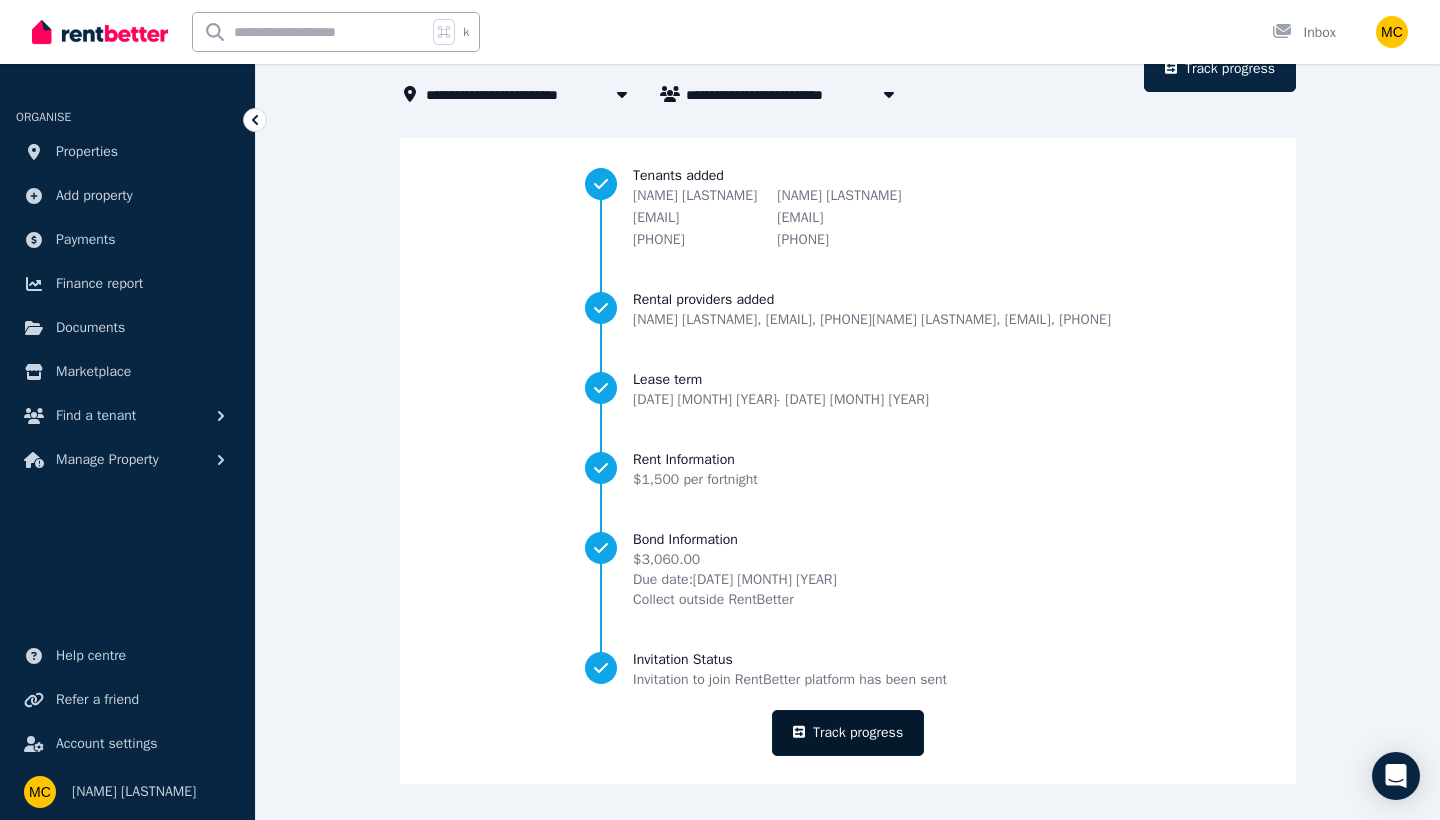 click on "Track progress" at bounding box center [848, 733] 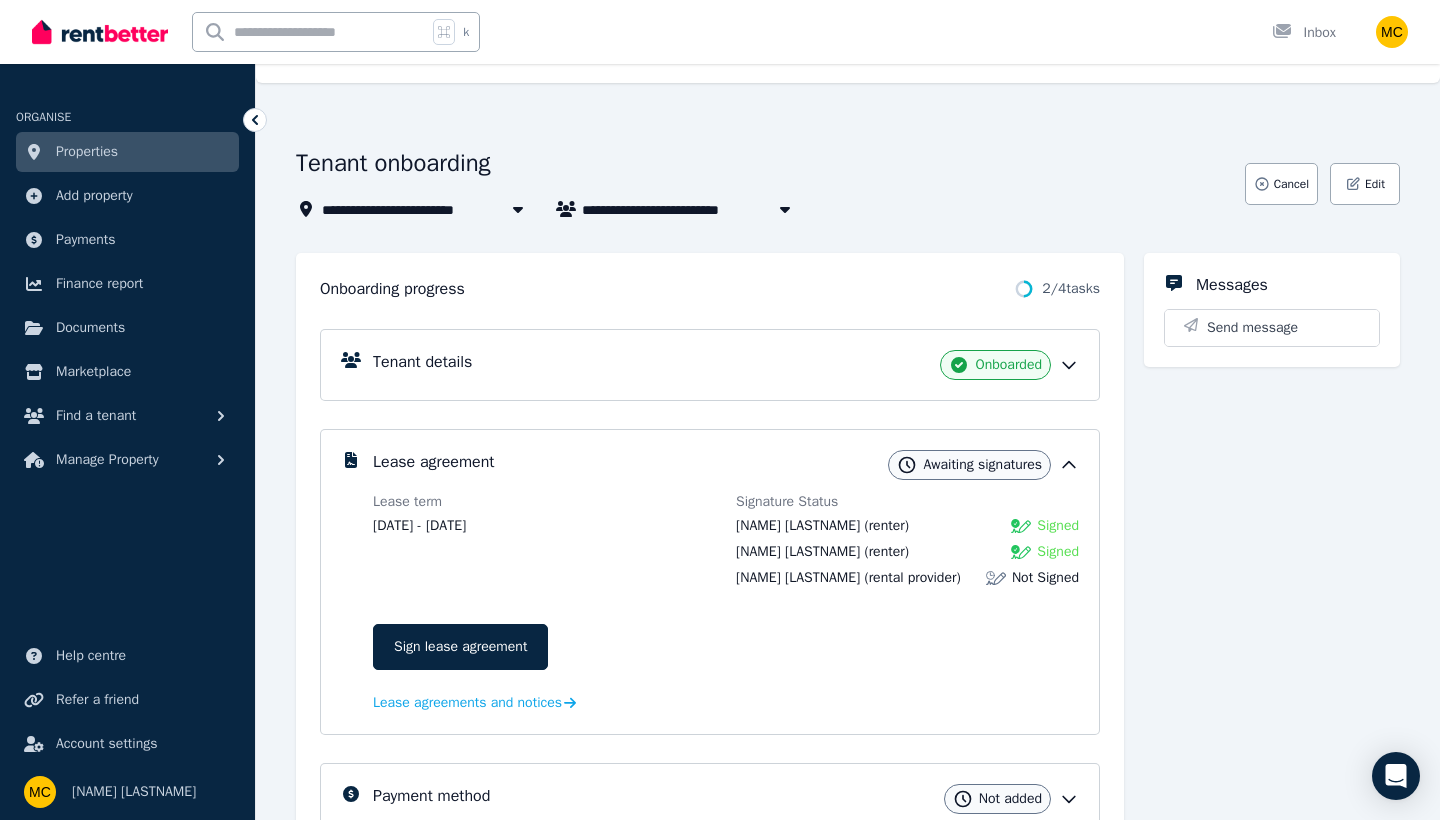 scroll, scrollTop: 38, scrollLeft: 0, axis: vertical 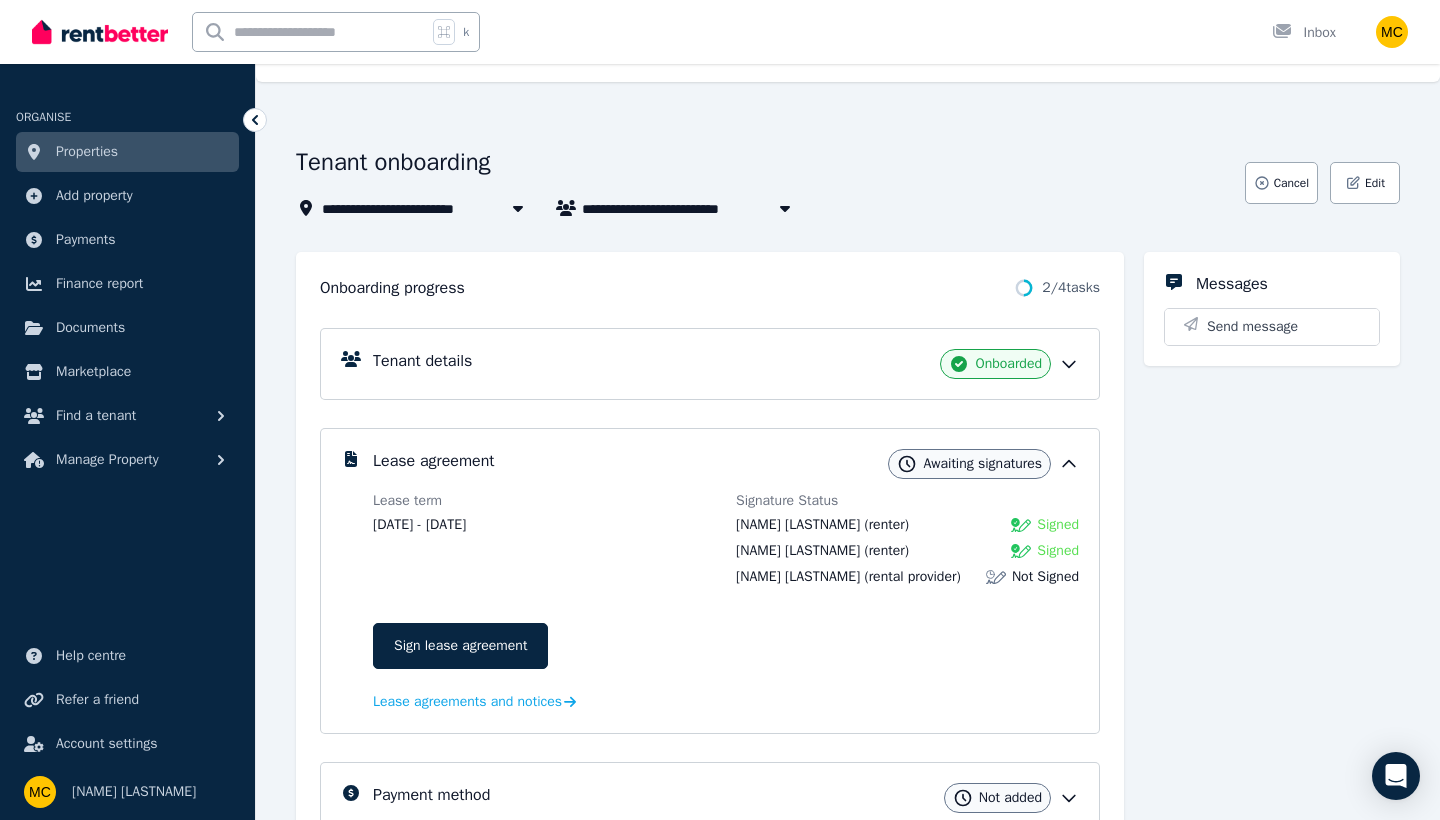 click 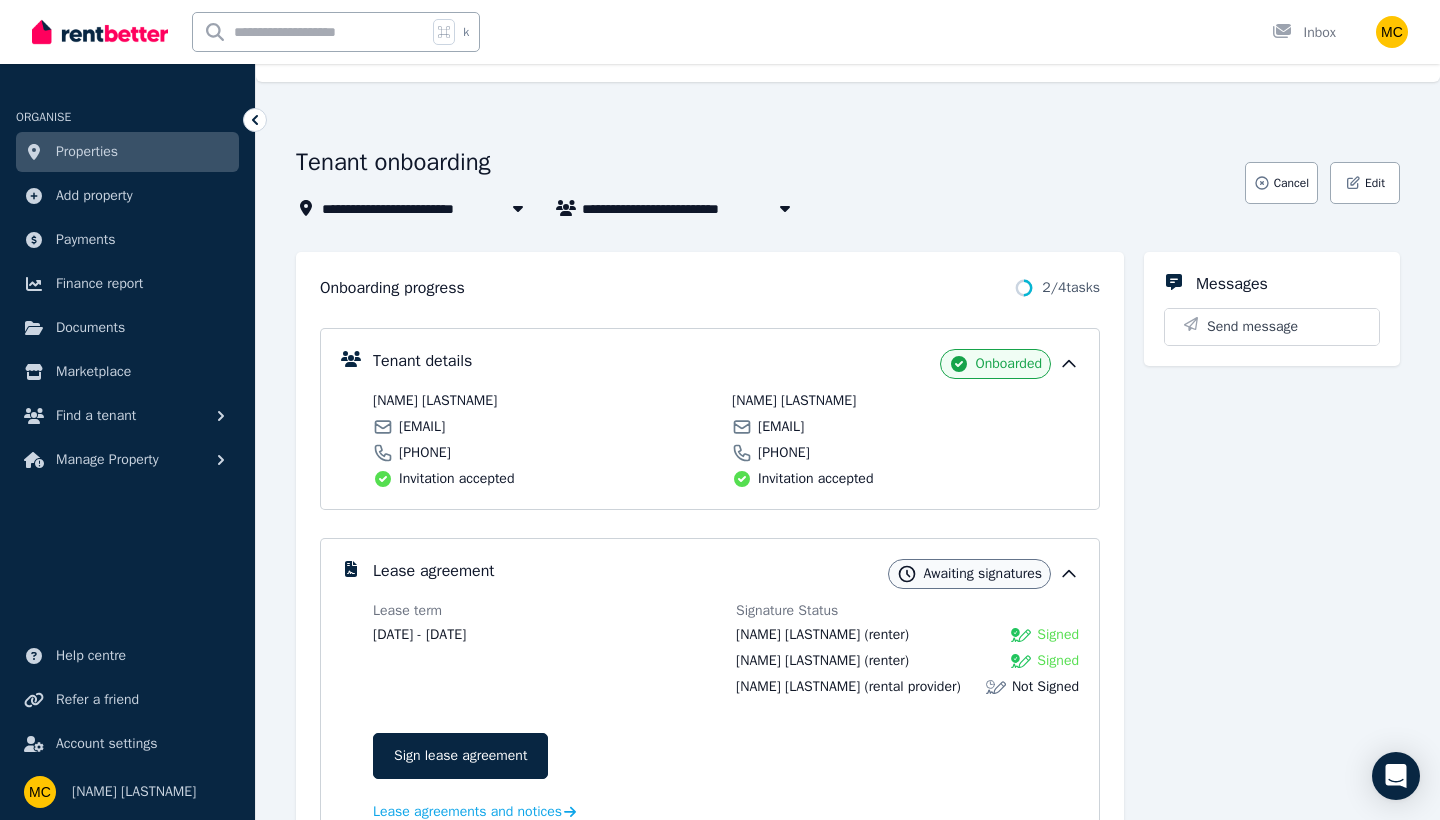 click 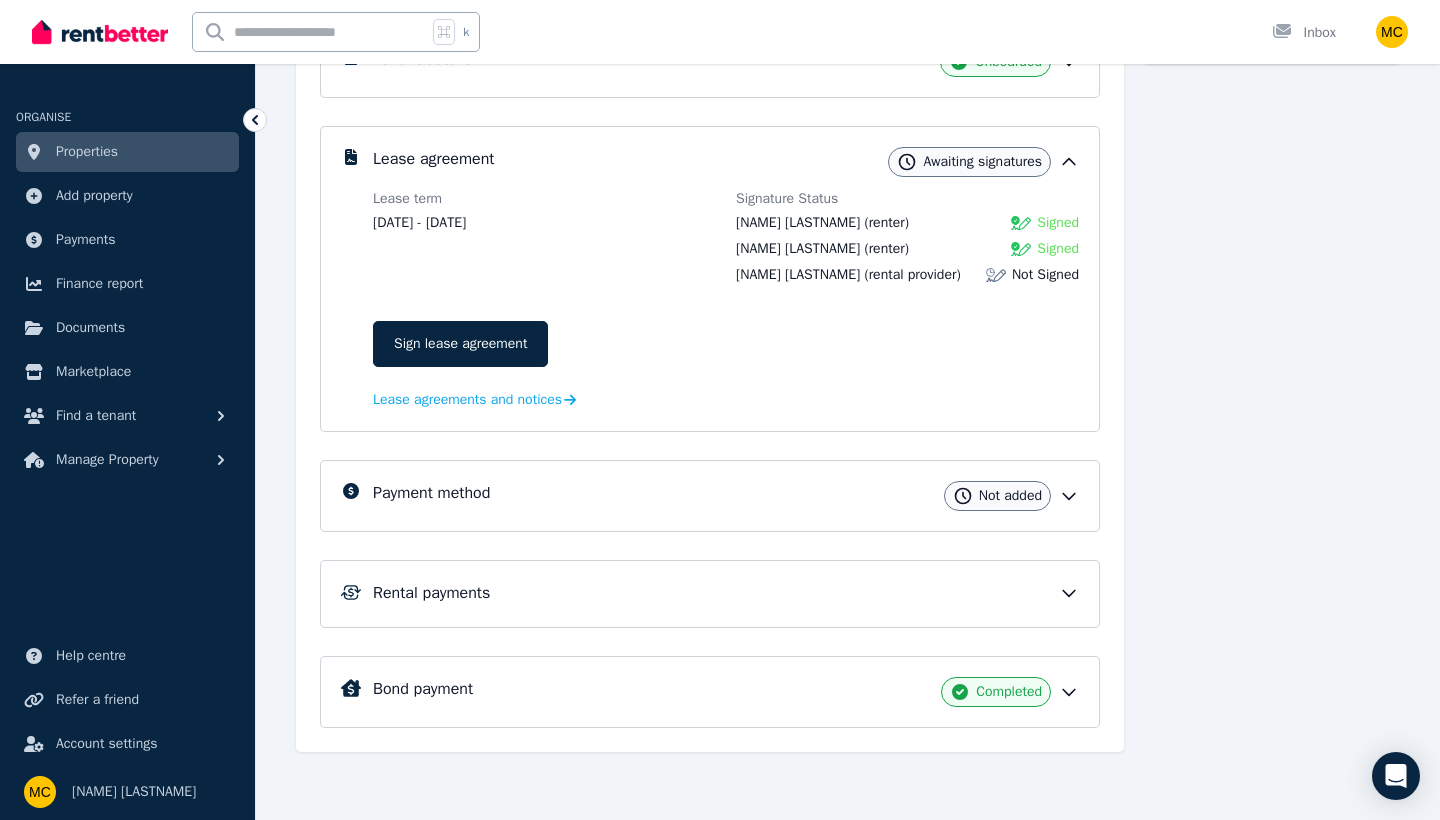 scroll, scrollTop: 340, scrollLeft: 0, axis: vertical 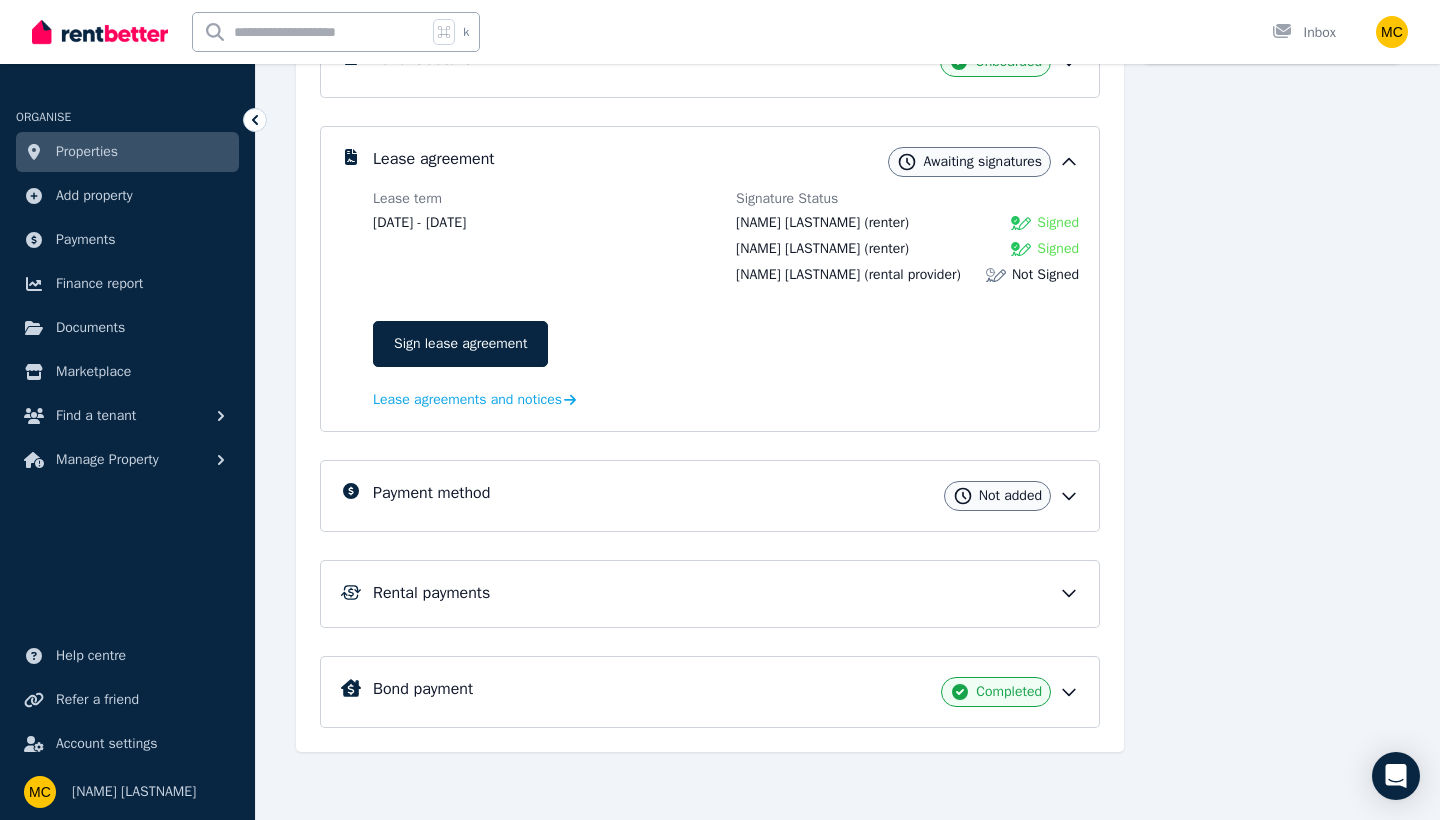 click on "Payment method Not added" at bounding box center [726, 496] 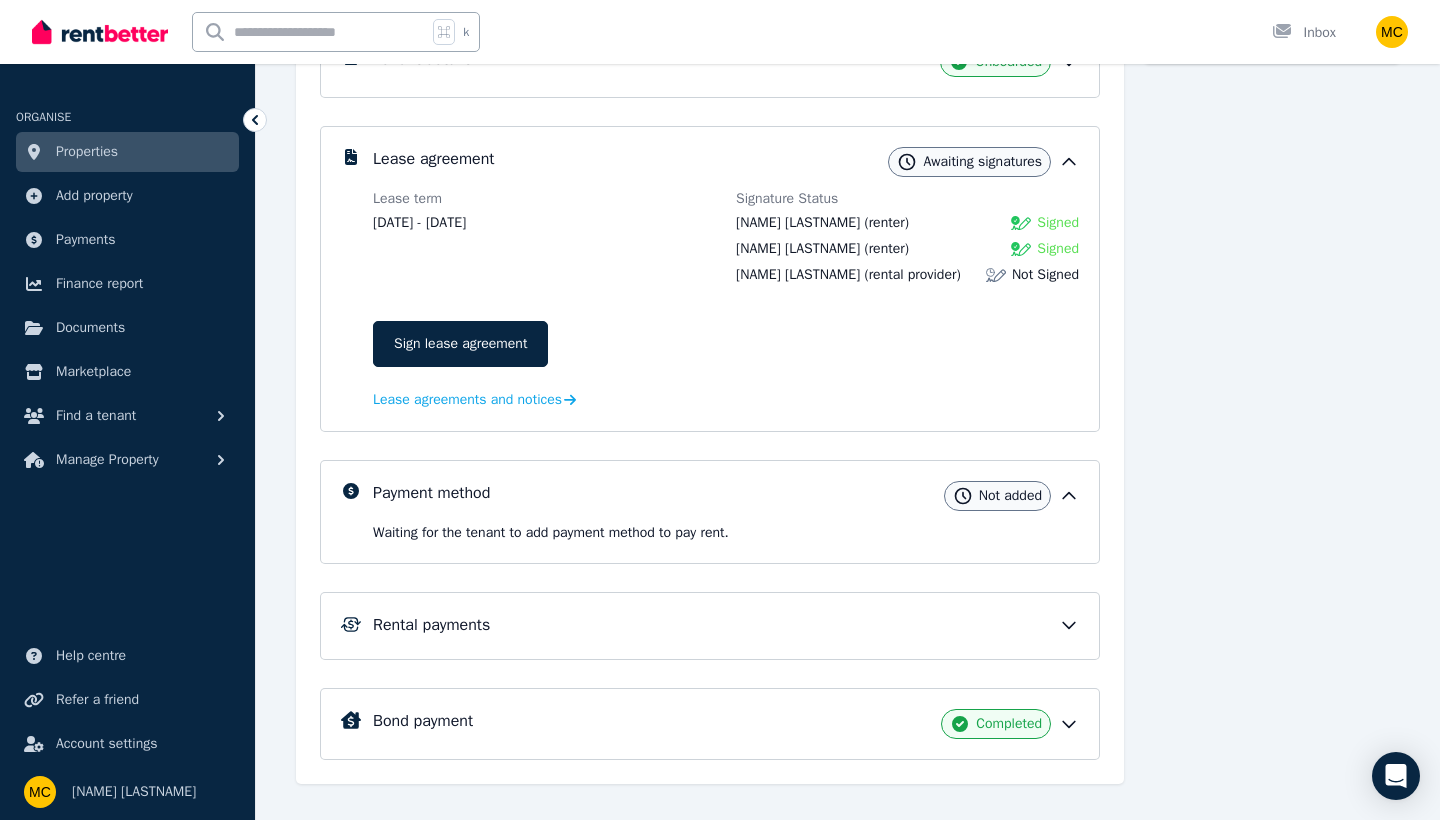 click on "Payment method Not added" at bounding box center [726, 496] 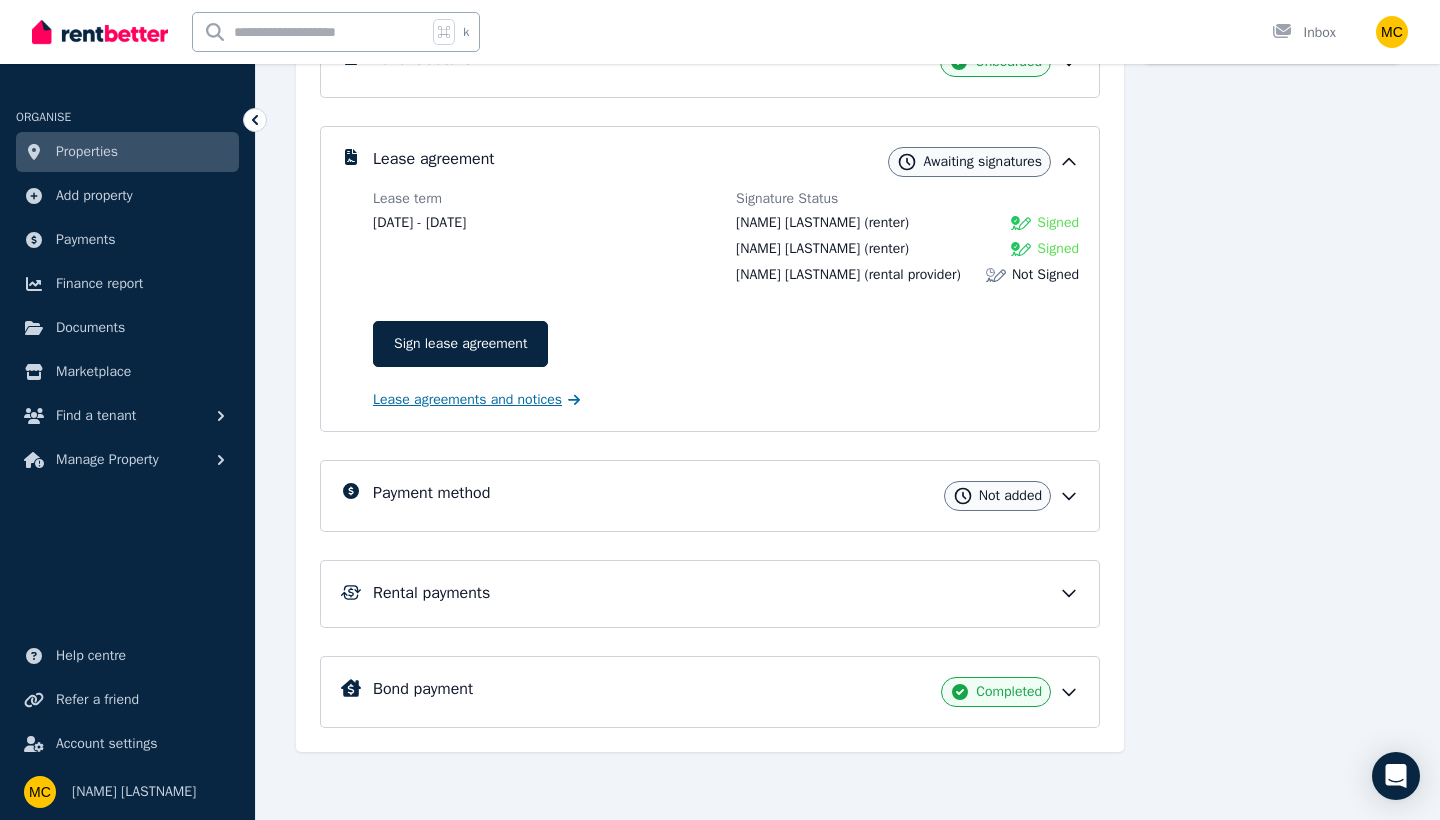 click on "Lease agreements and notices" at bounding box center (467, 400) 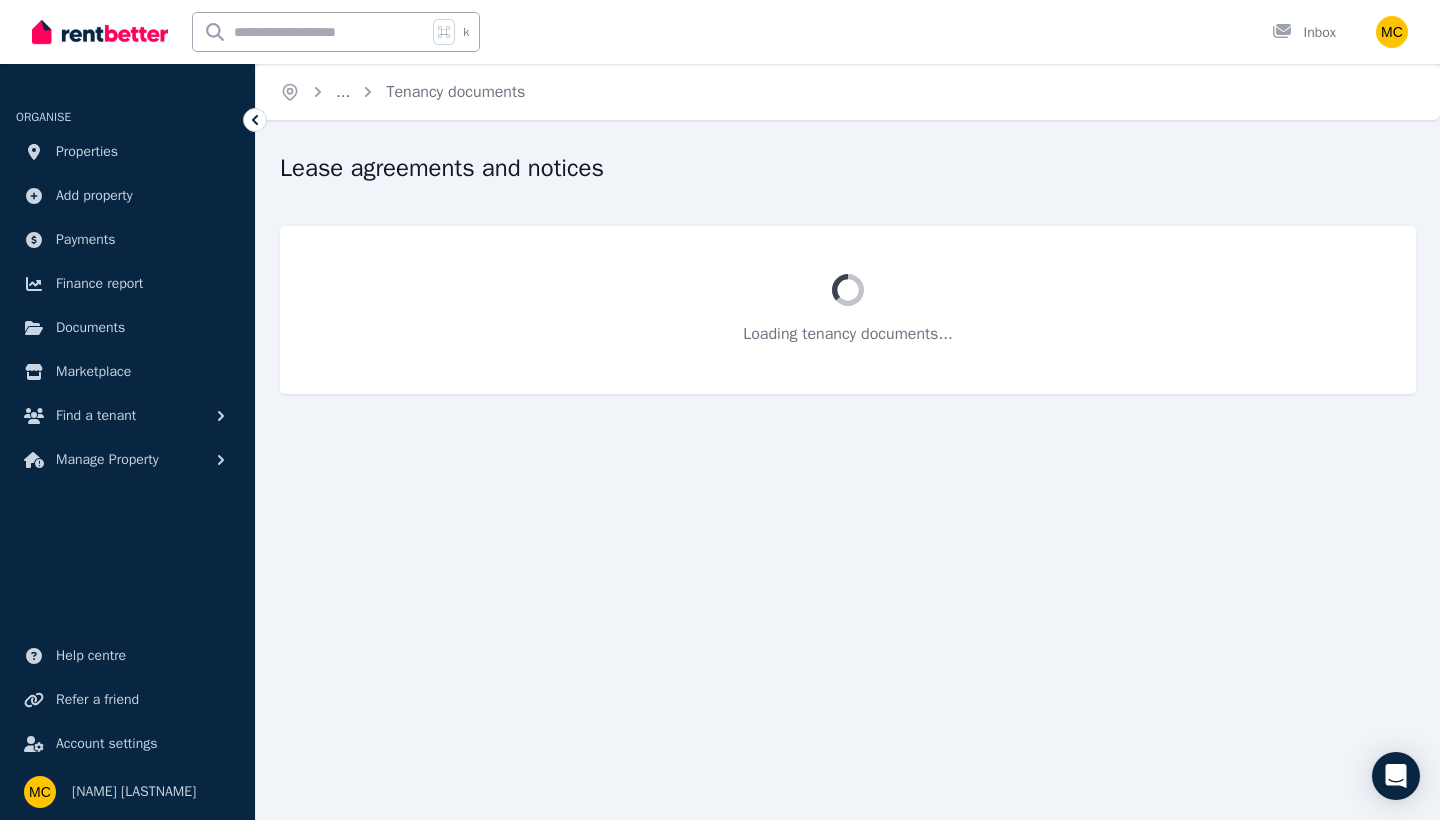 scroll, scrollTop: 0, scrollLeft: 0, axis: both 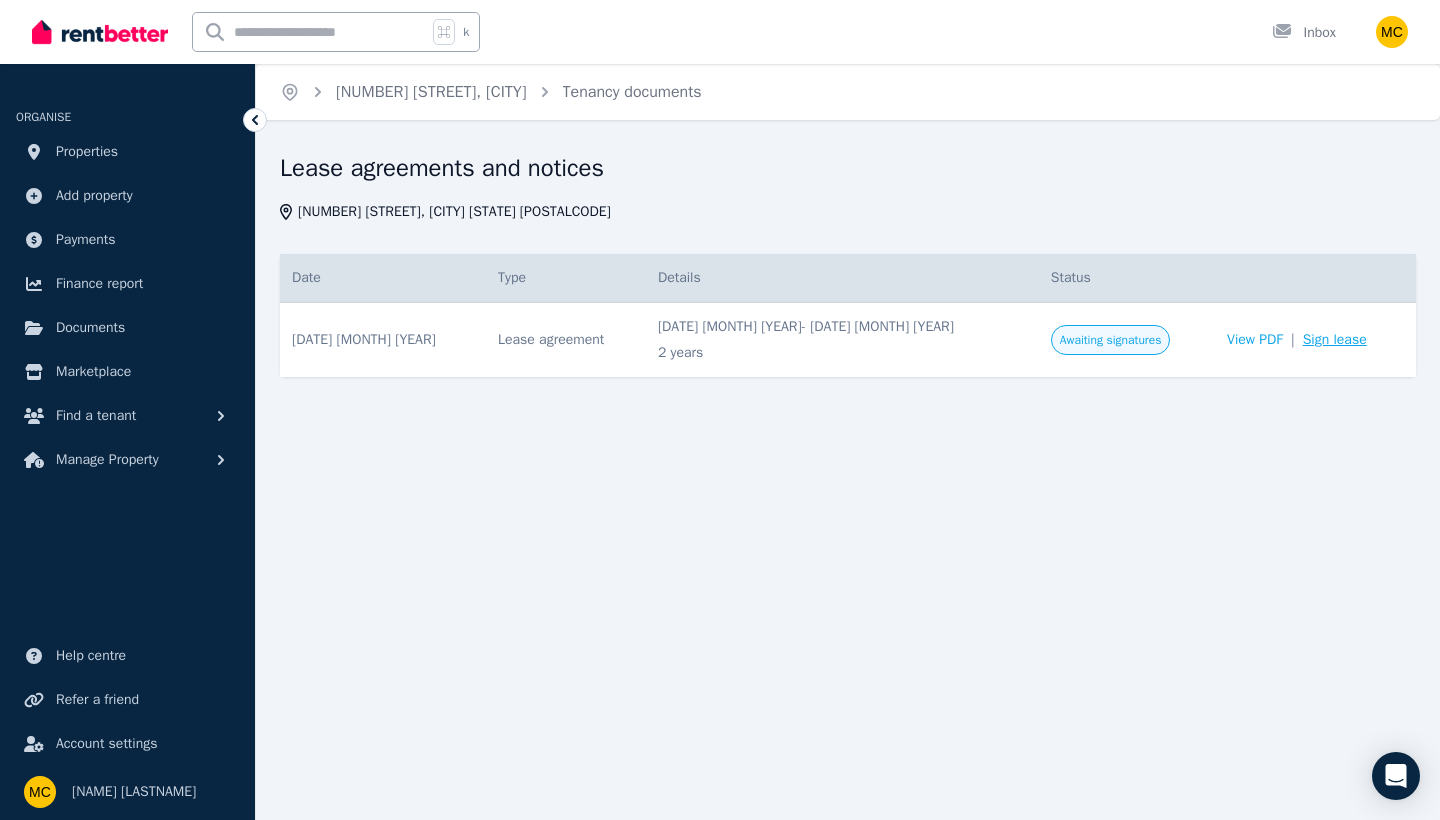 click on "Sign lease" at bounding box center [1335, 340] 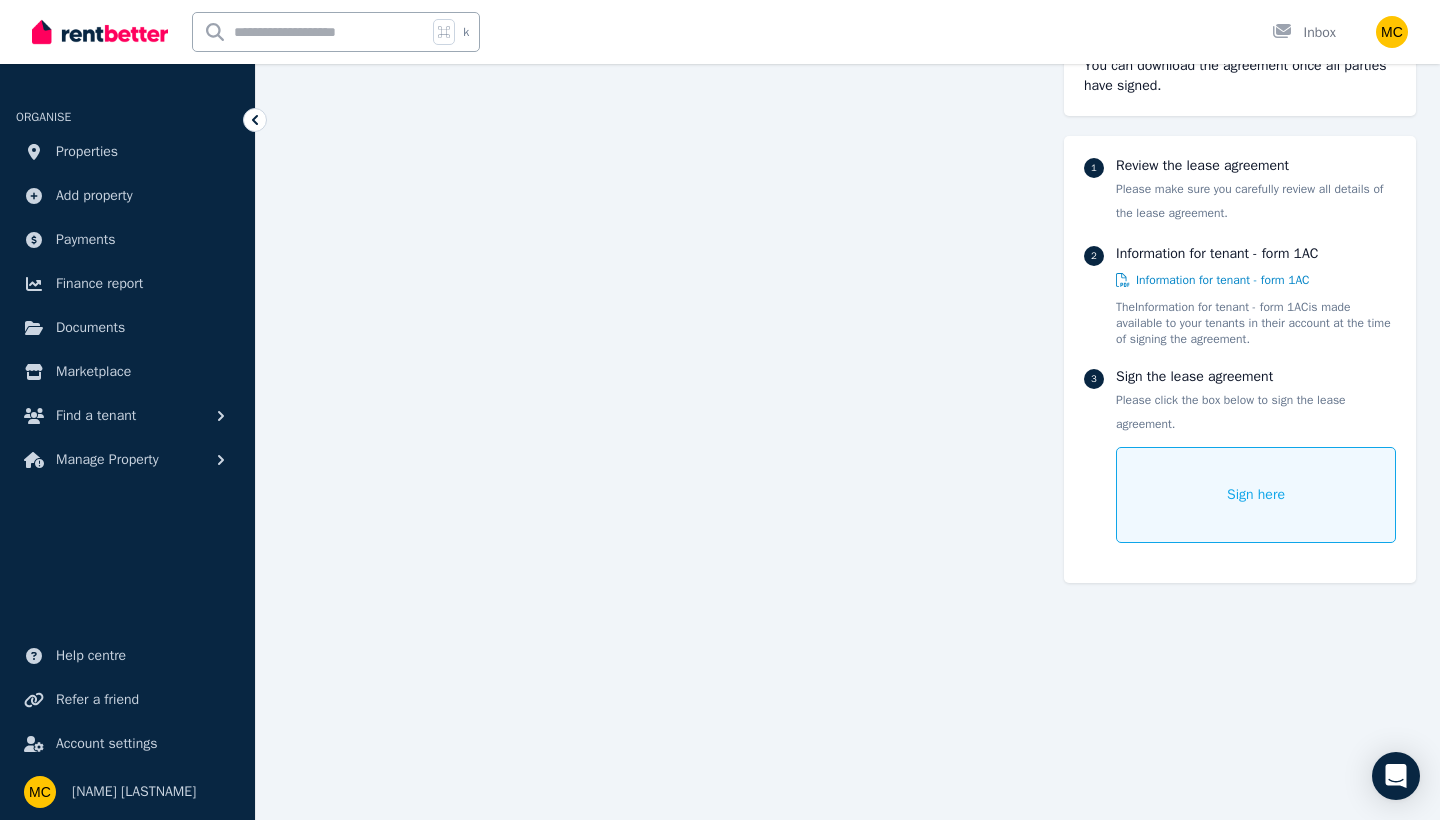scroll, scrollTop: 9224, scrollLeft: 0, axis: vertical 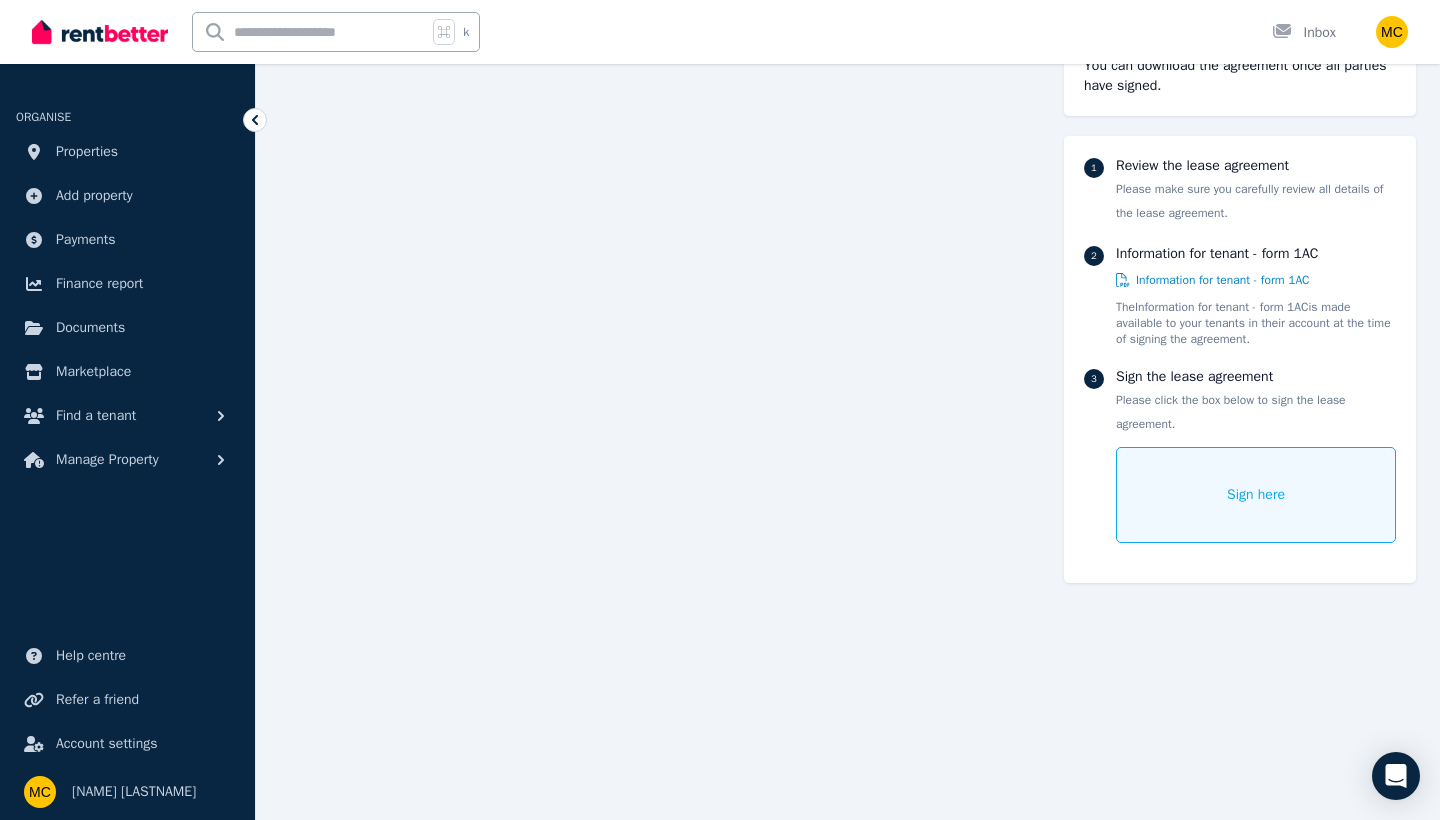 click on "Sign here" at bounding box center (1256, 495) 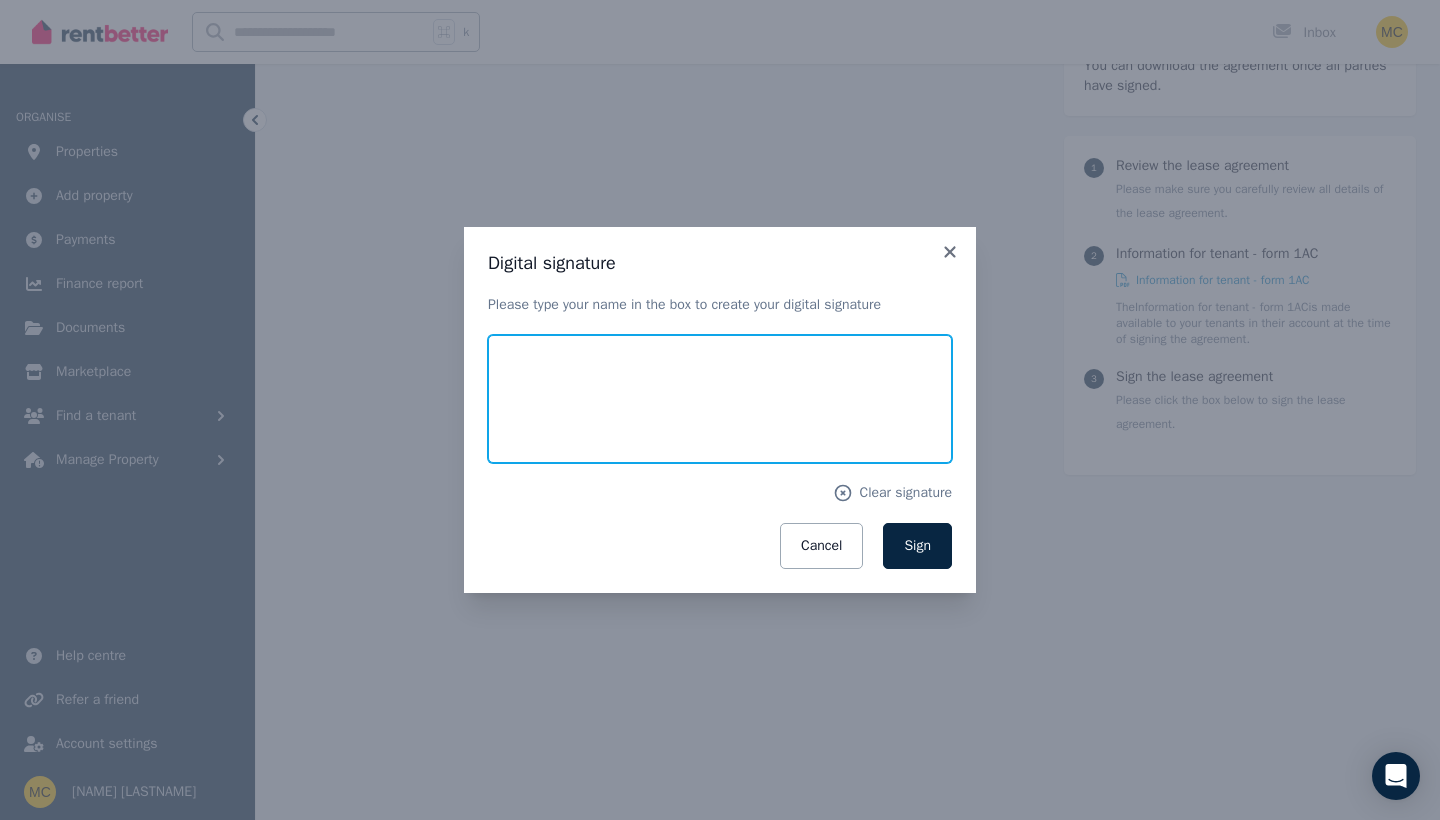 click at bounding box center [720, 399] 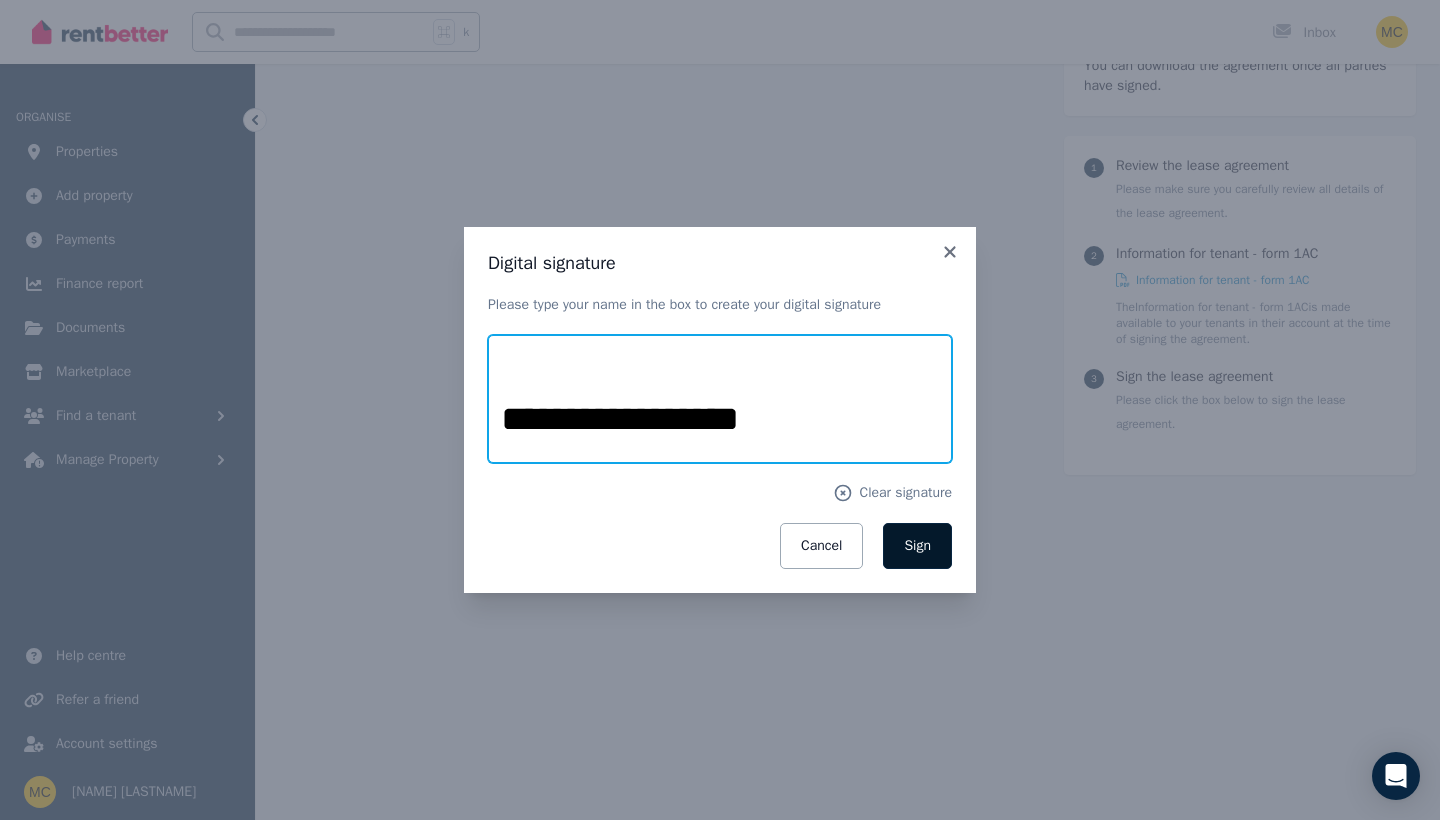 type on "**********" 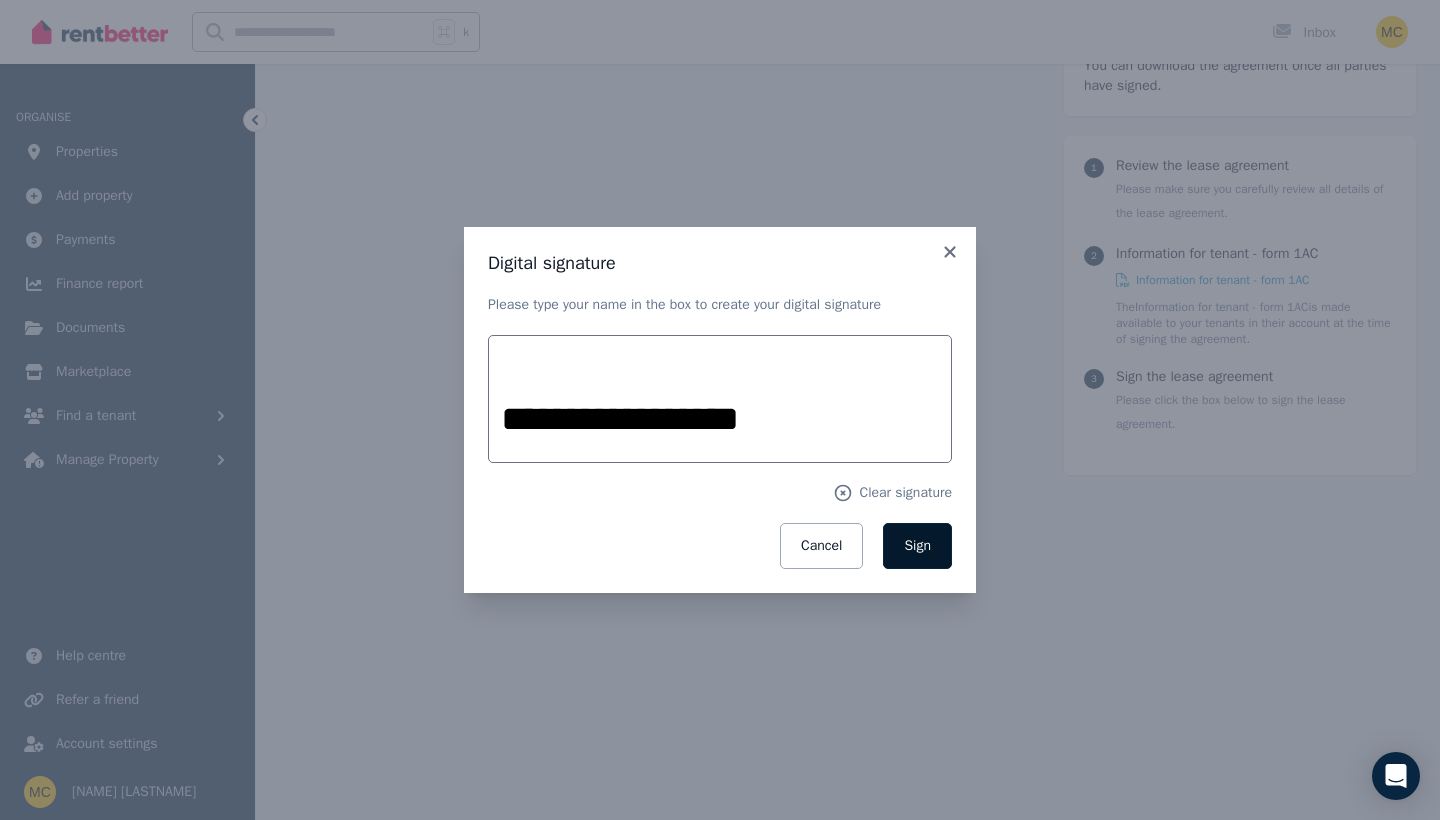 click on "Sign" at bounding box center (917, 546) 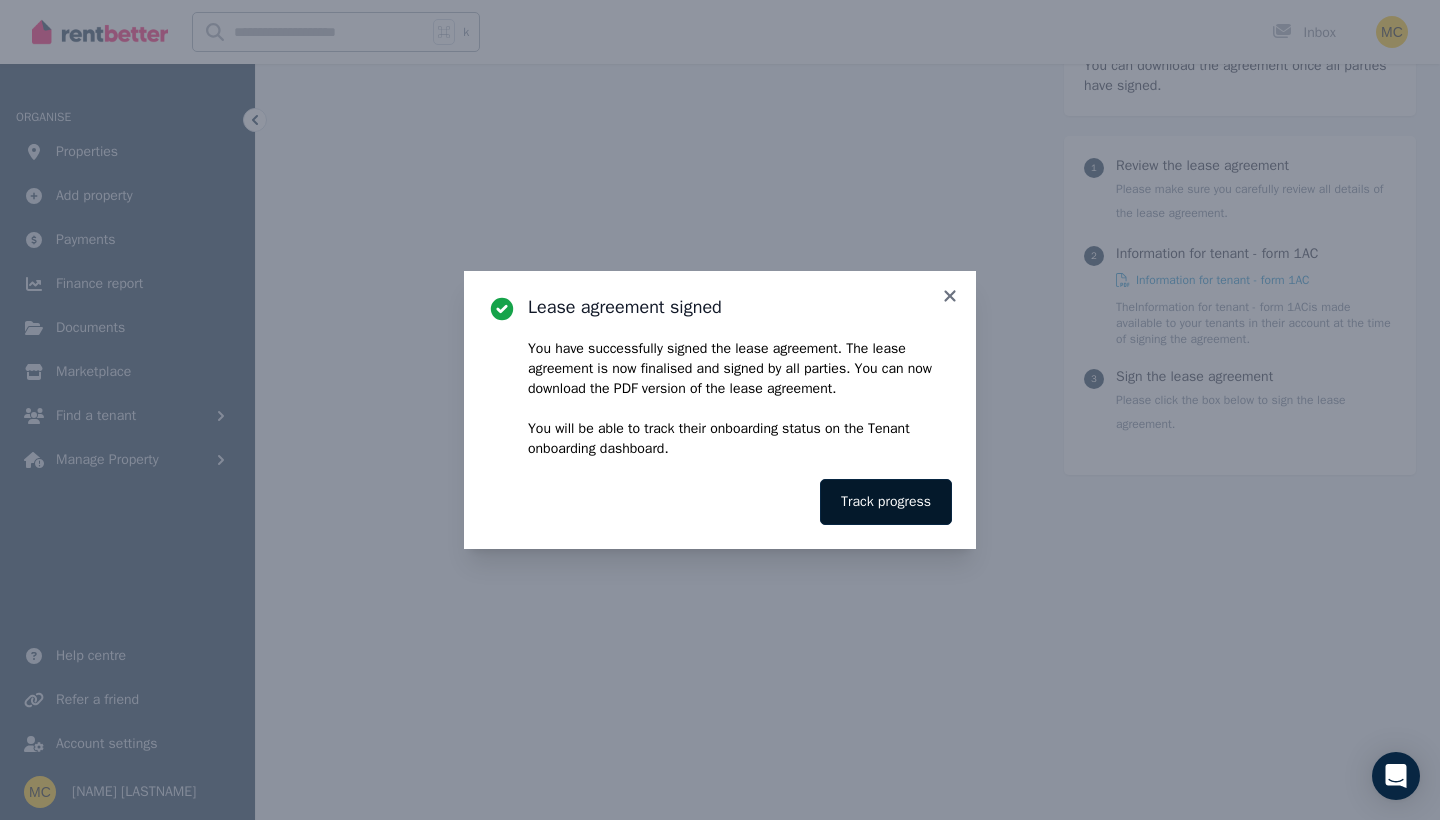 click on "Track progress" at bounding box center (886, 502) 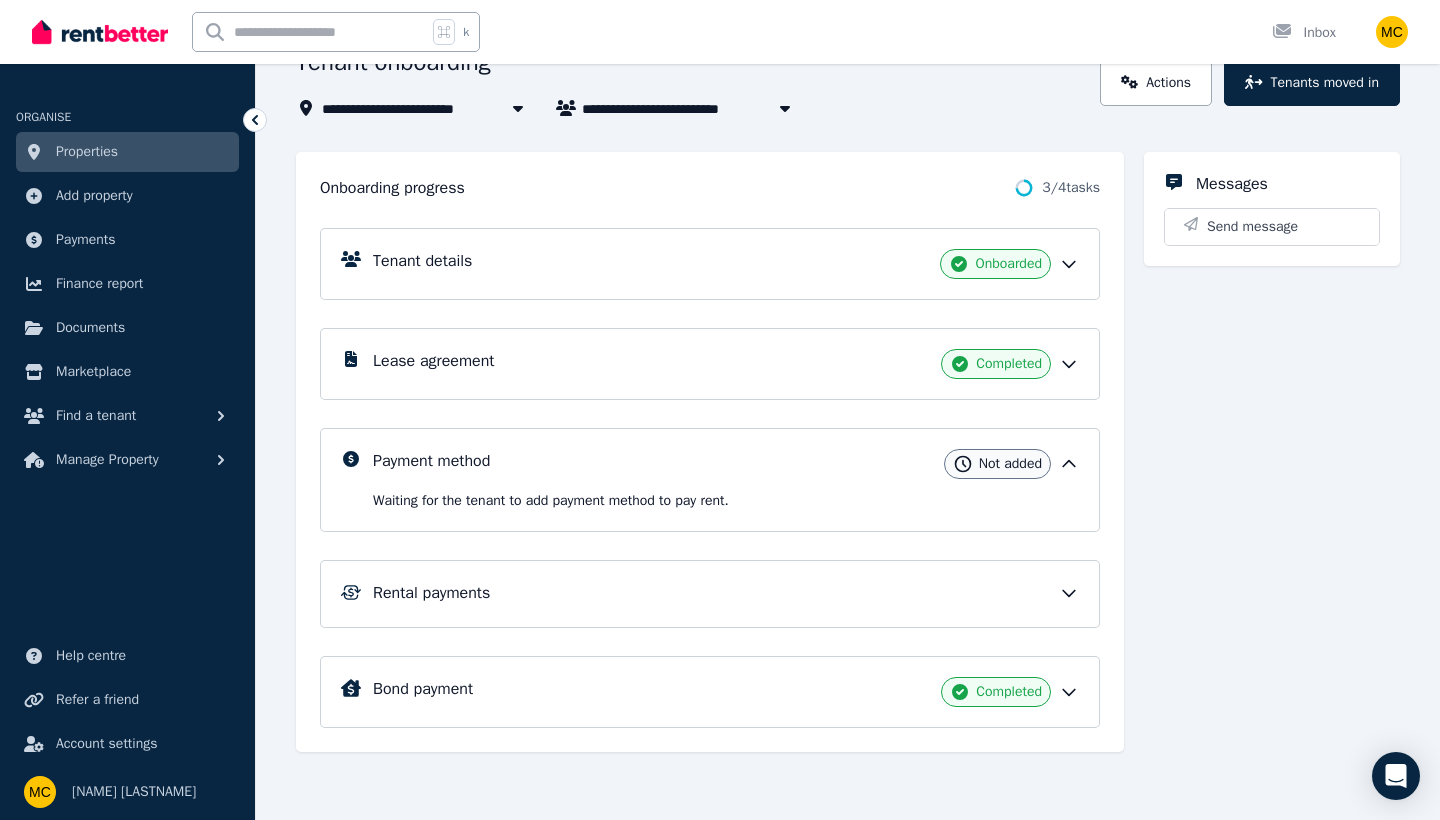 scroll, scrollTop: 138, scrollLeft: 0, axis: vertical 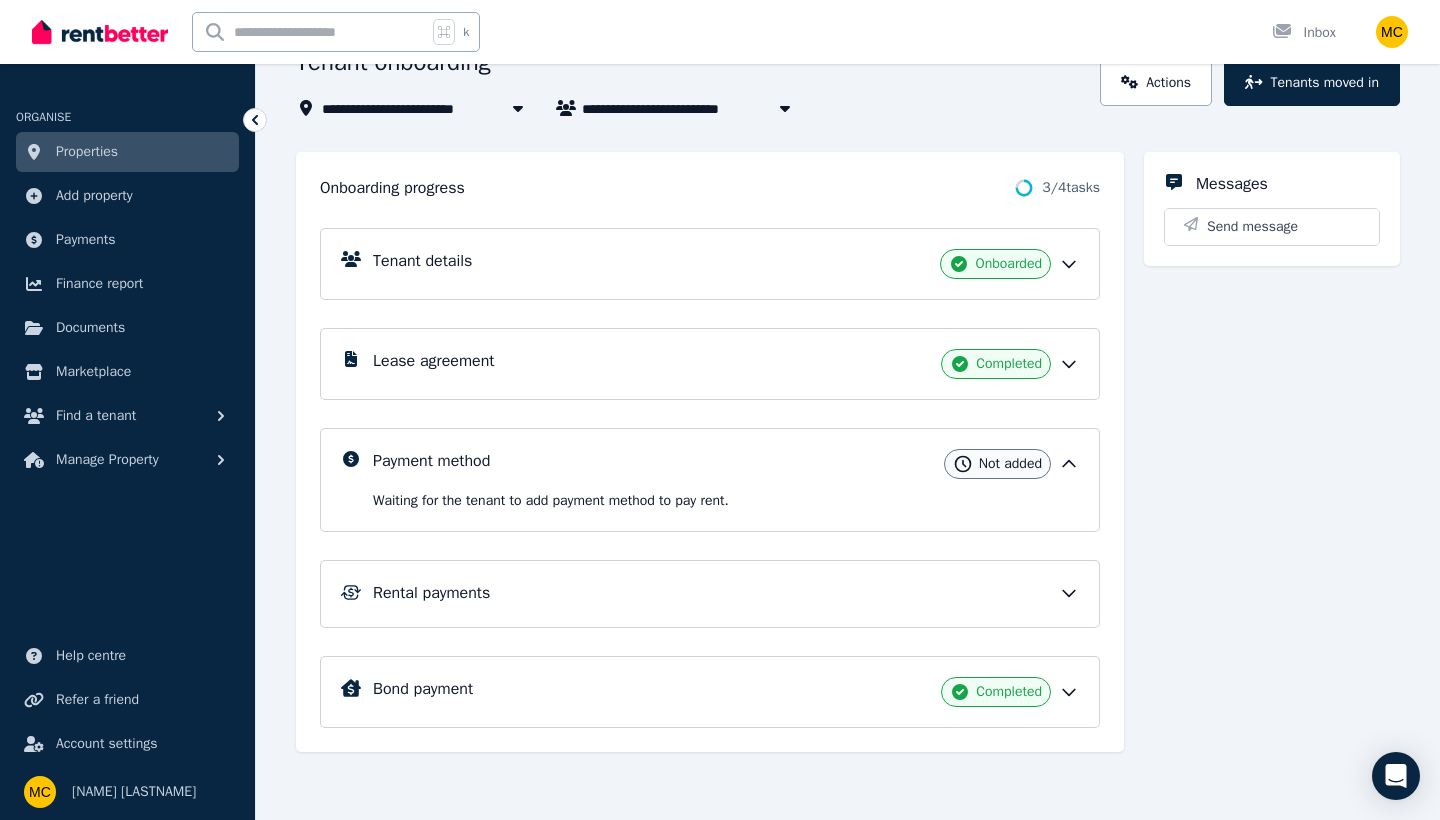 click 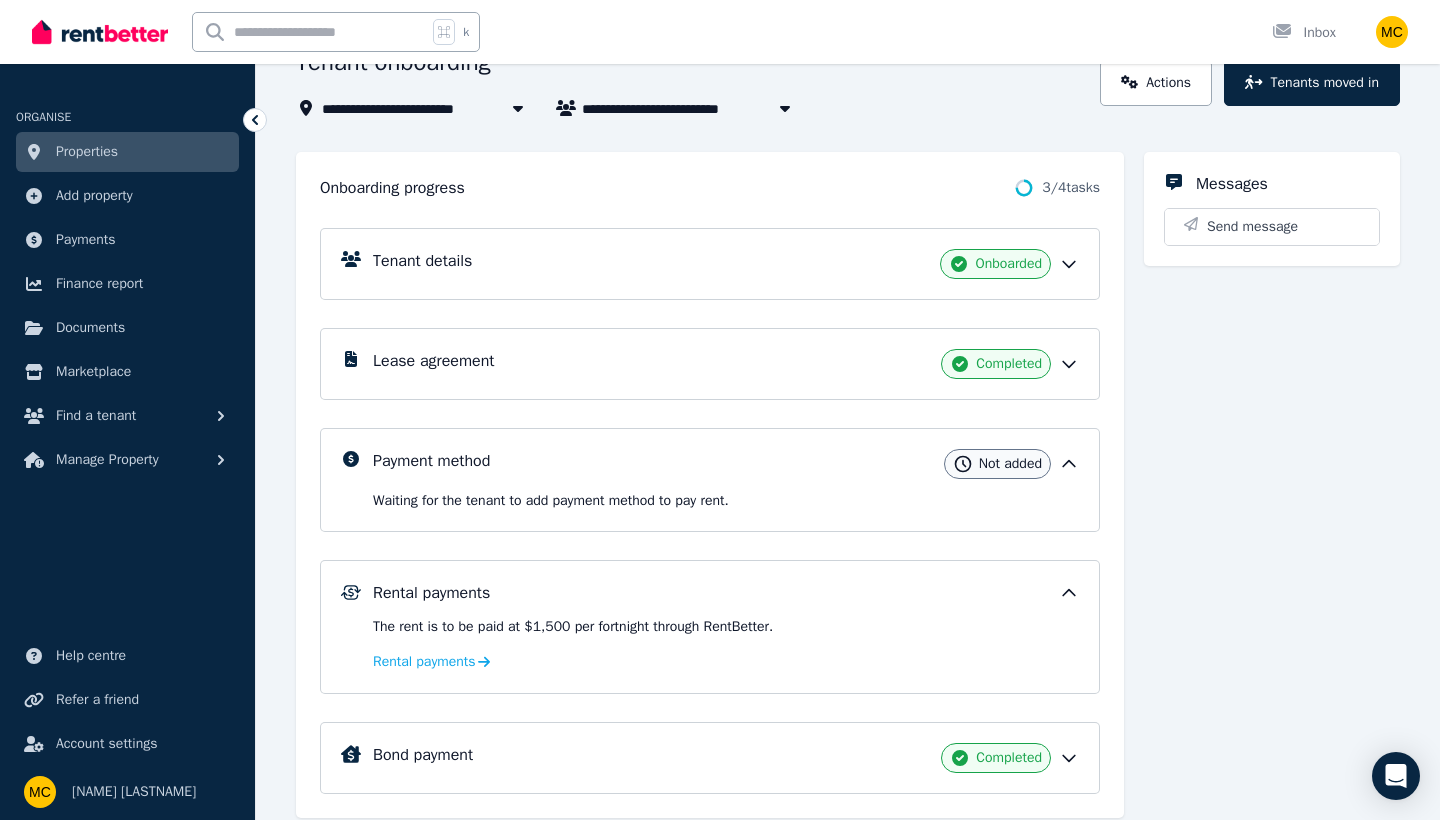click 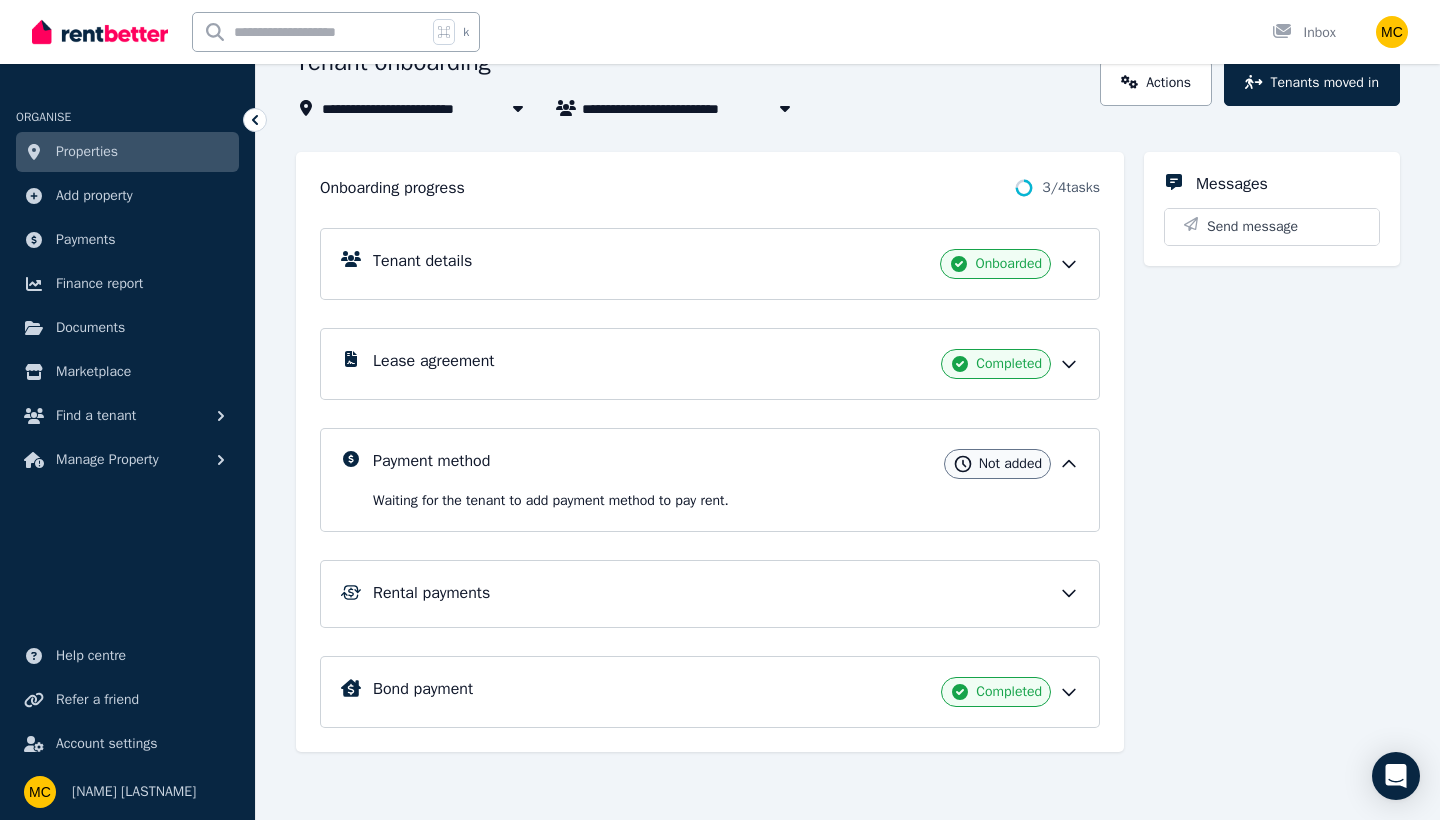 click 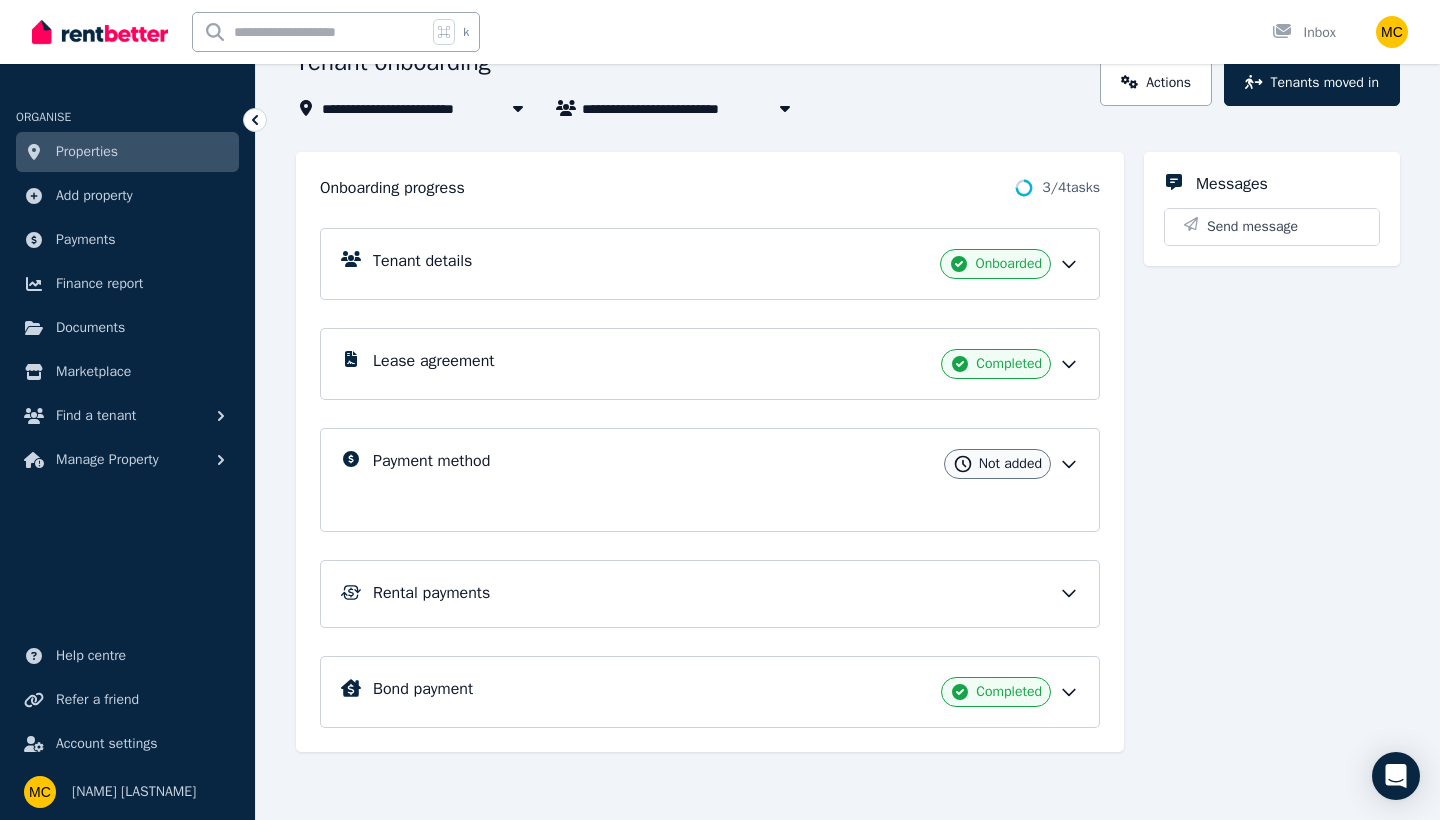 scroll, scrollTop: 106, scrollLeft: 0, axis: vertical 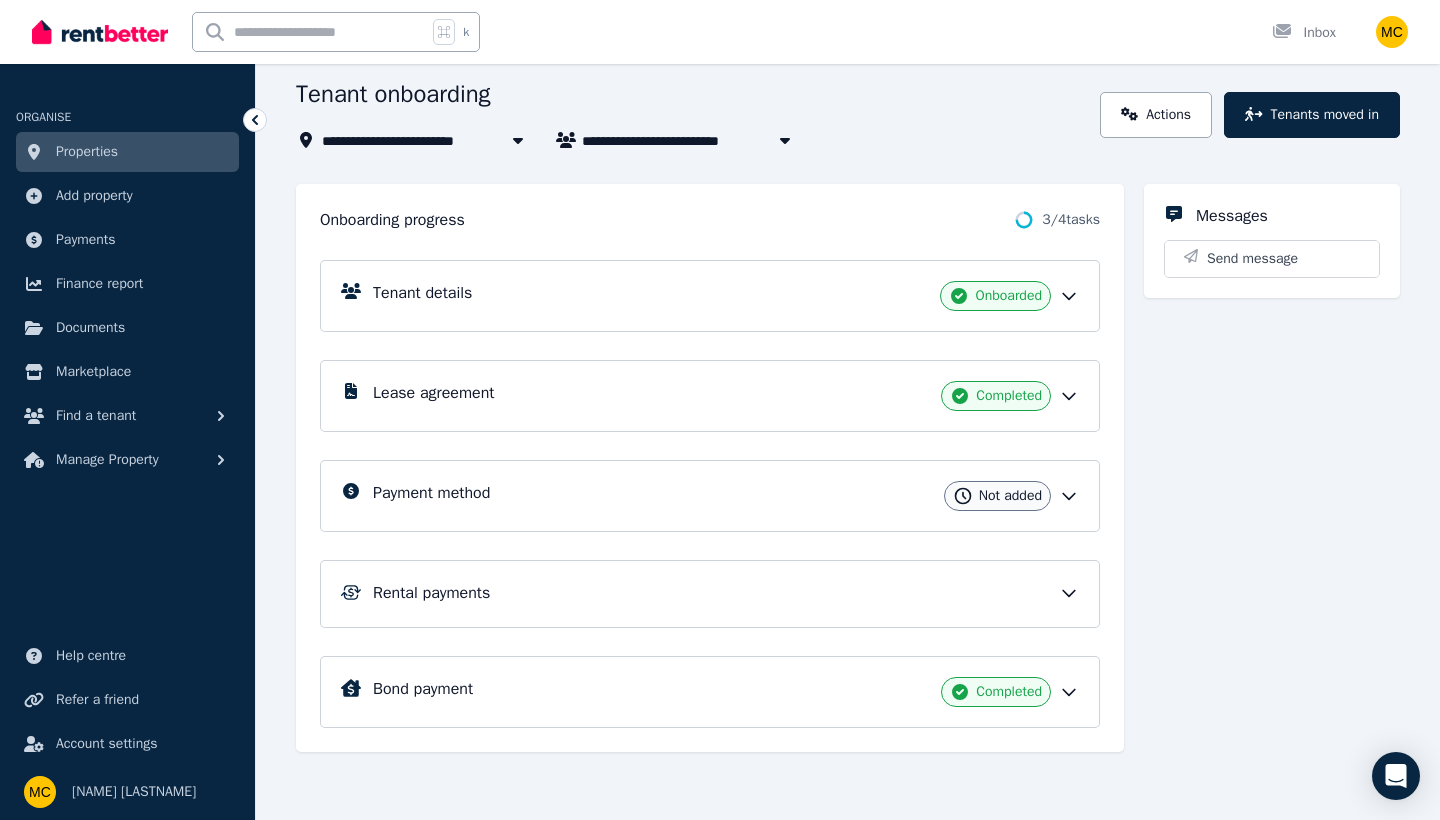 click 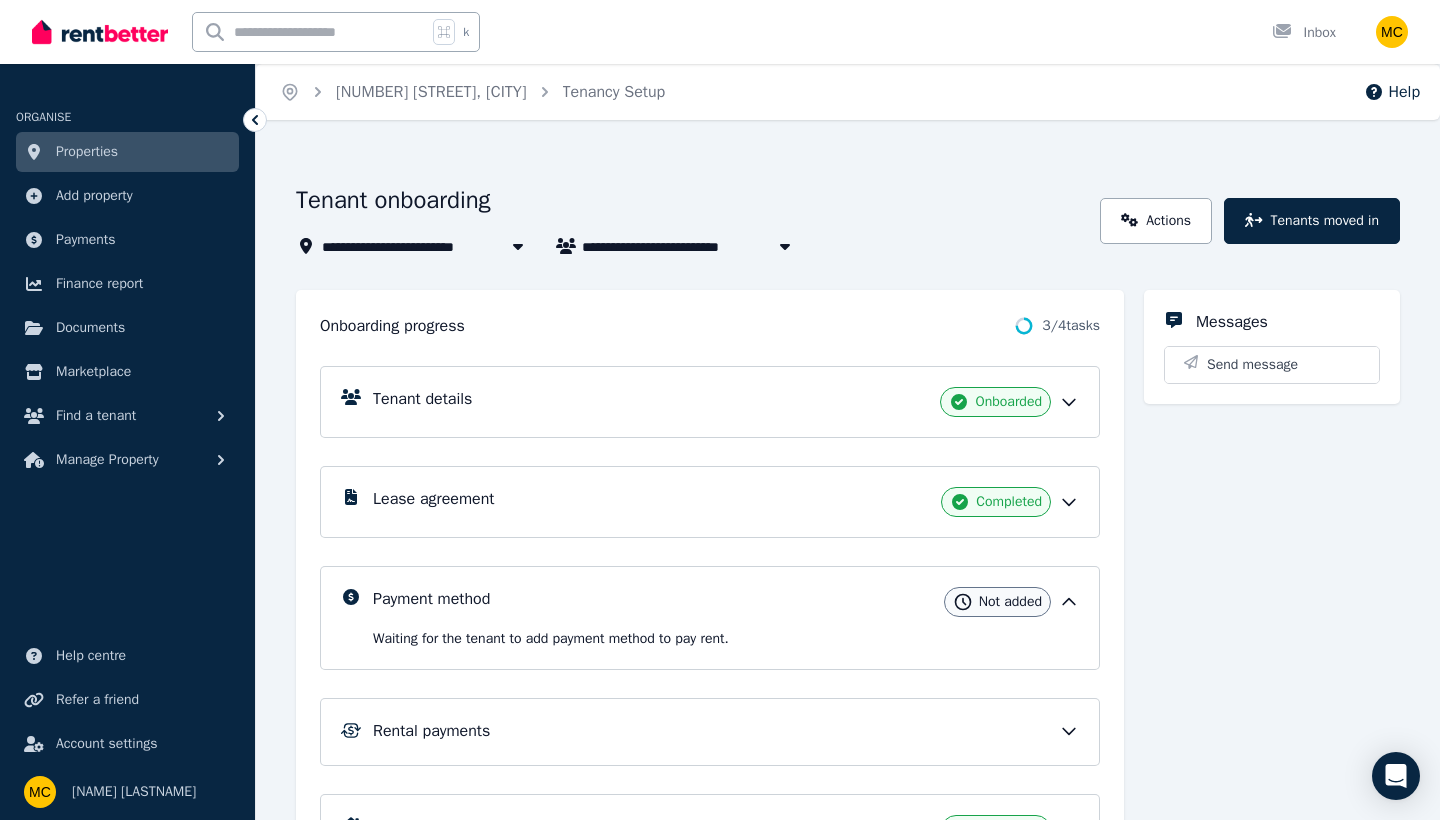 scroll, scrollTop: 0, scrollLeft: 0, axis: both 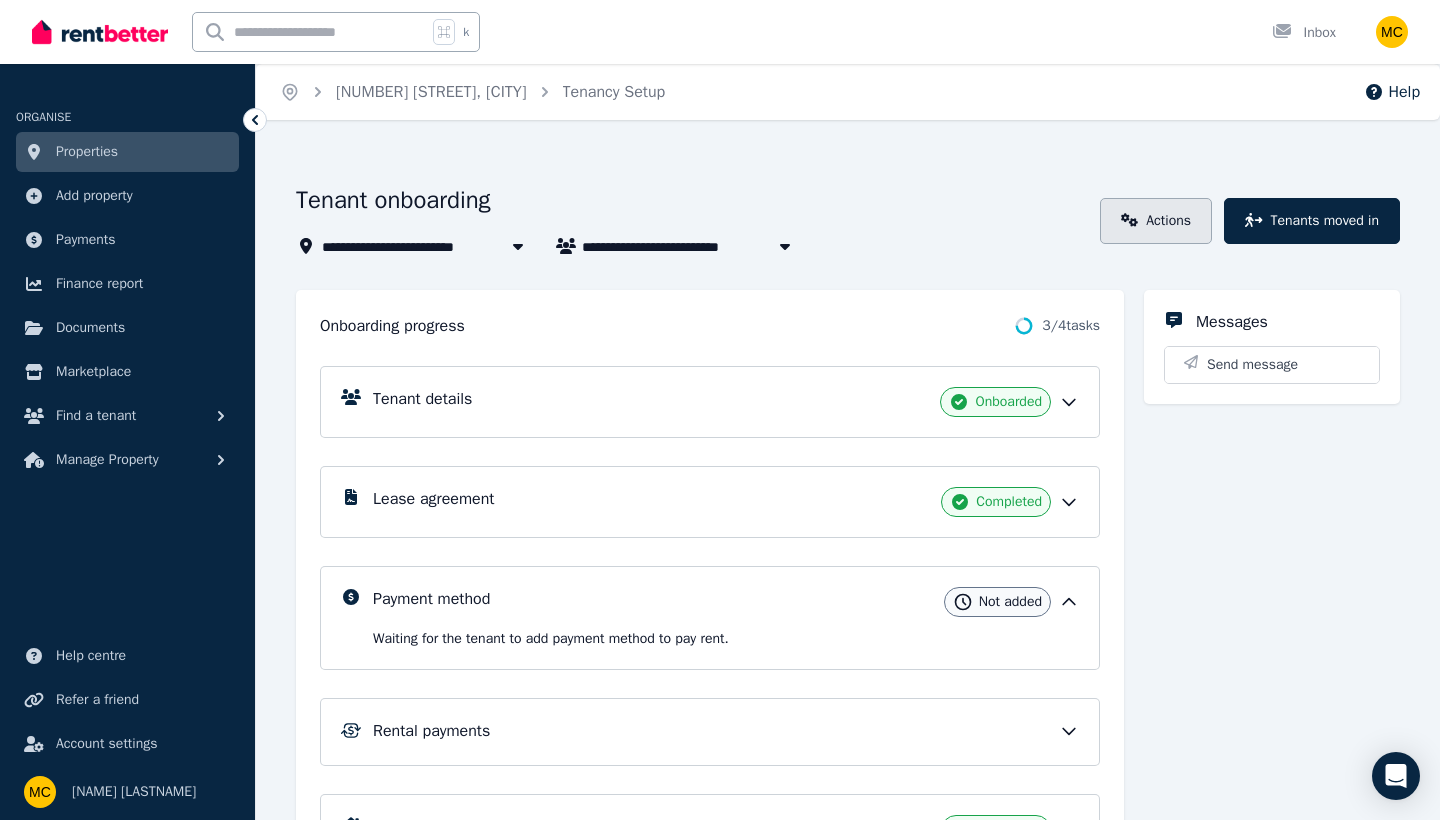 click on "Actions" at bounding box center (1156, 221) 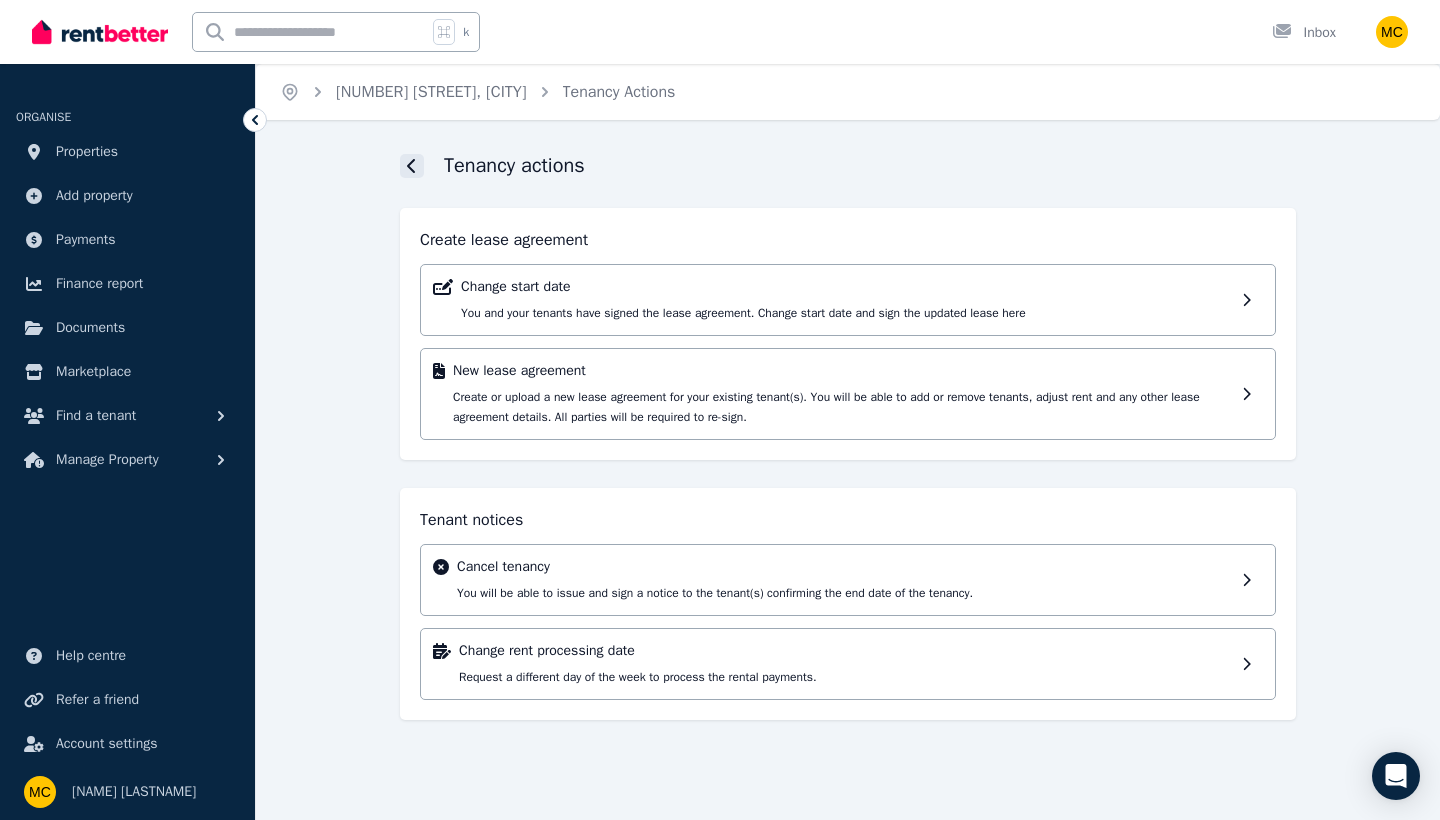 click 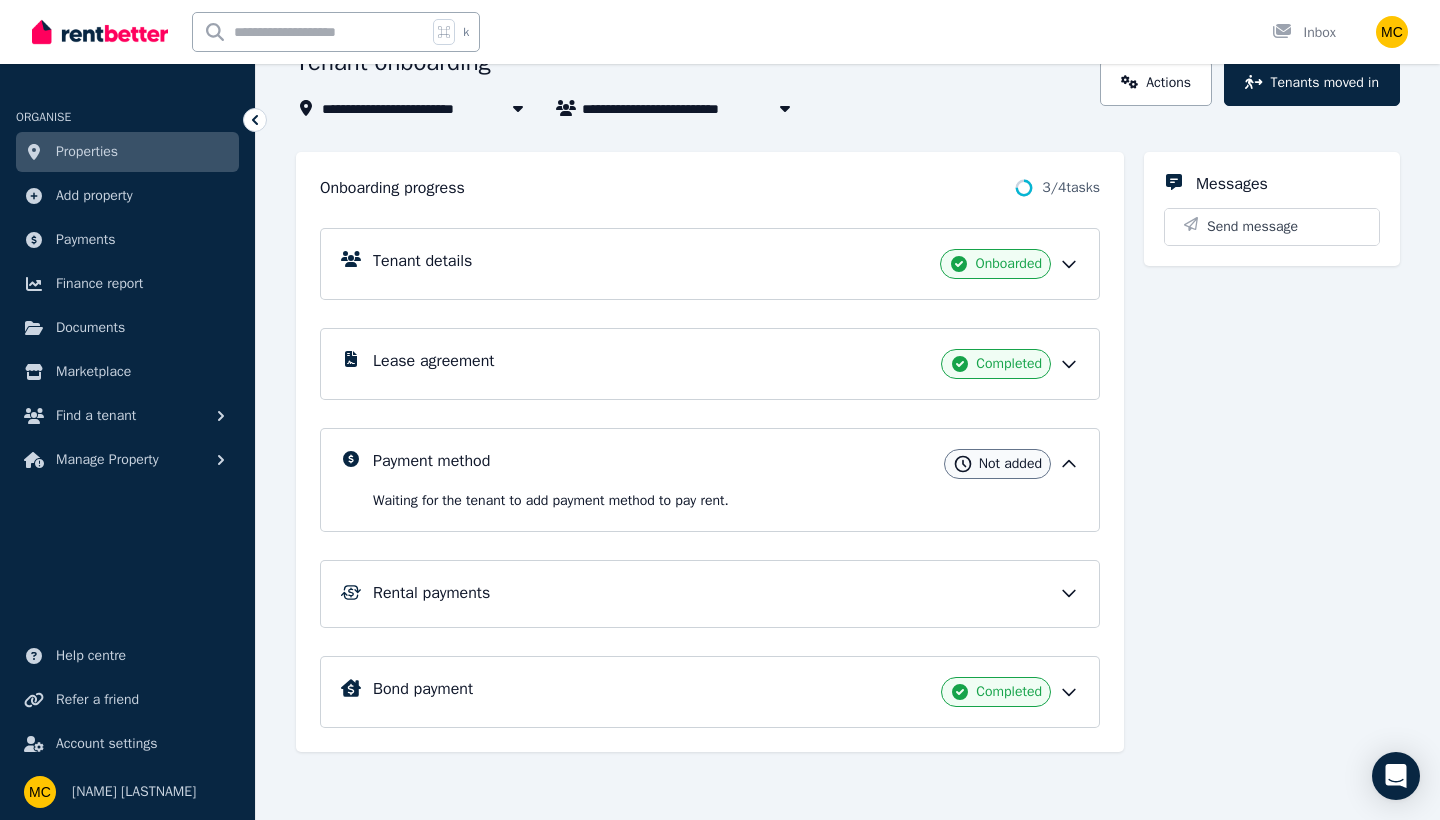 scroll, scrollTop: 138, scrollLeft: 0, axis: vertical 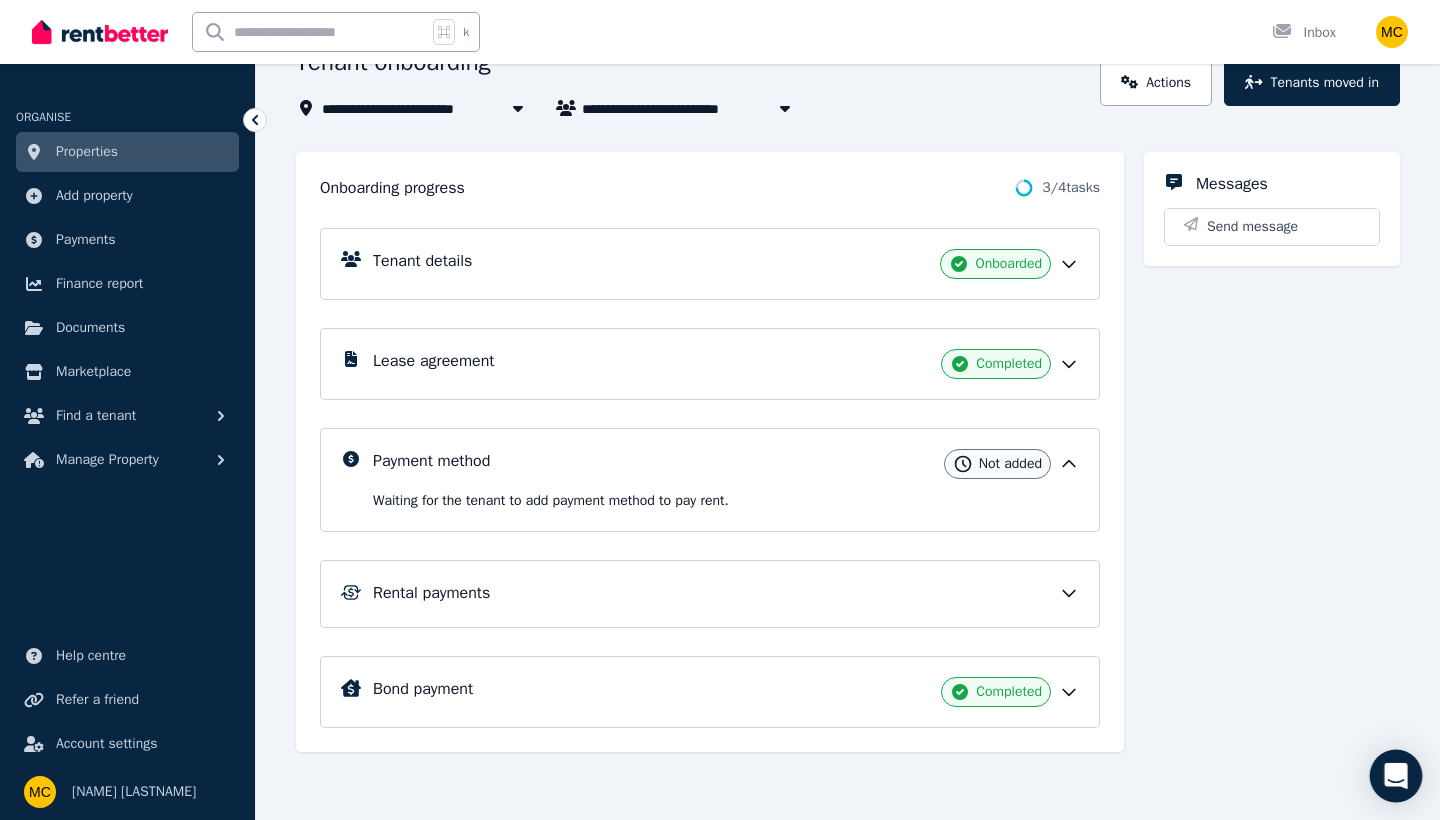 click 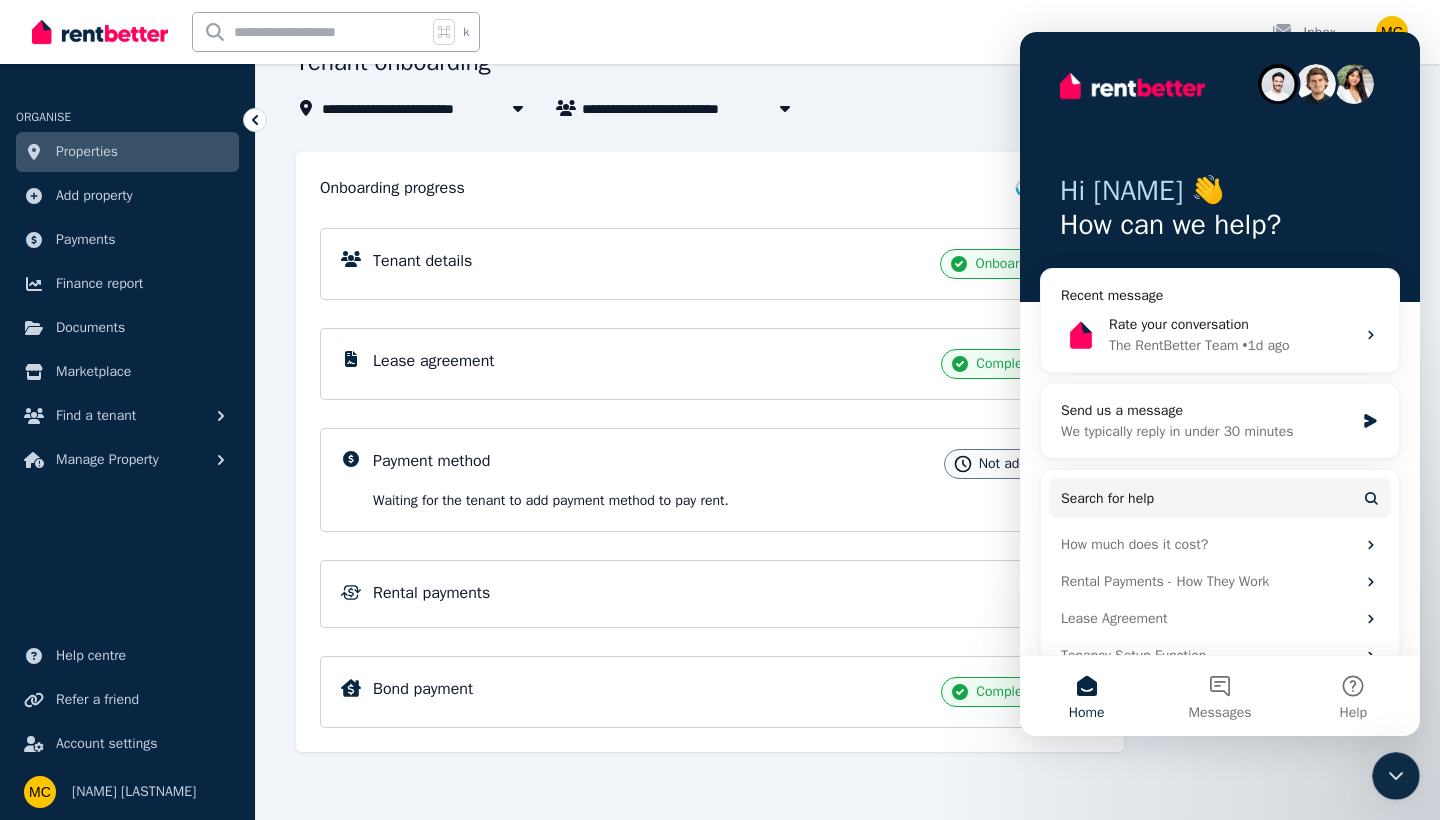 scroll, scrollTop: 0, scrollLeft: 0, axis: both 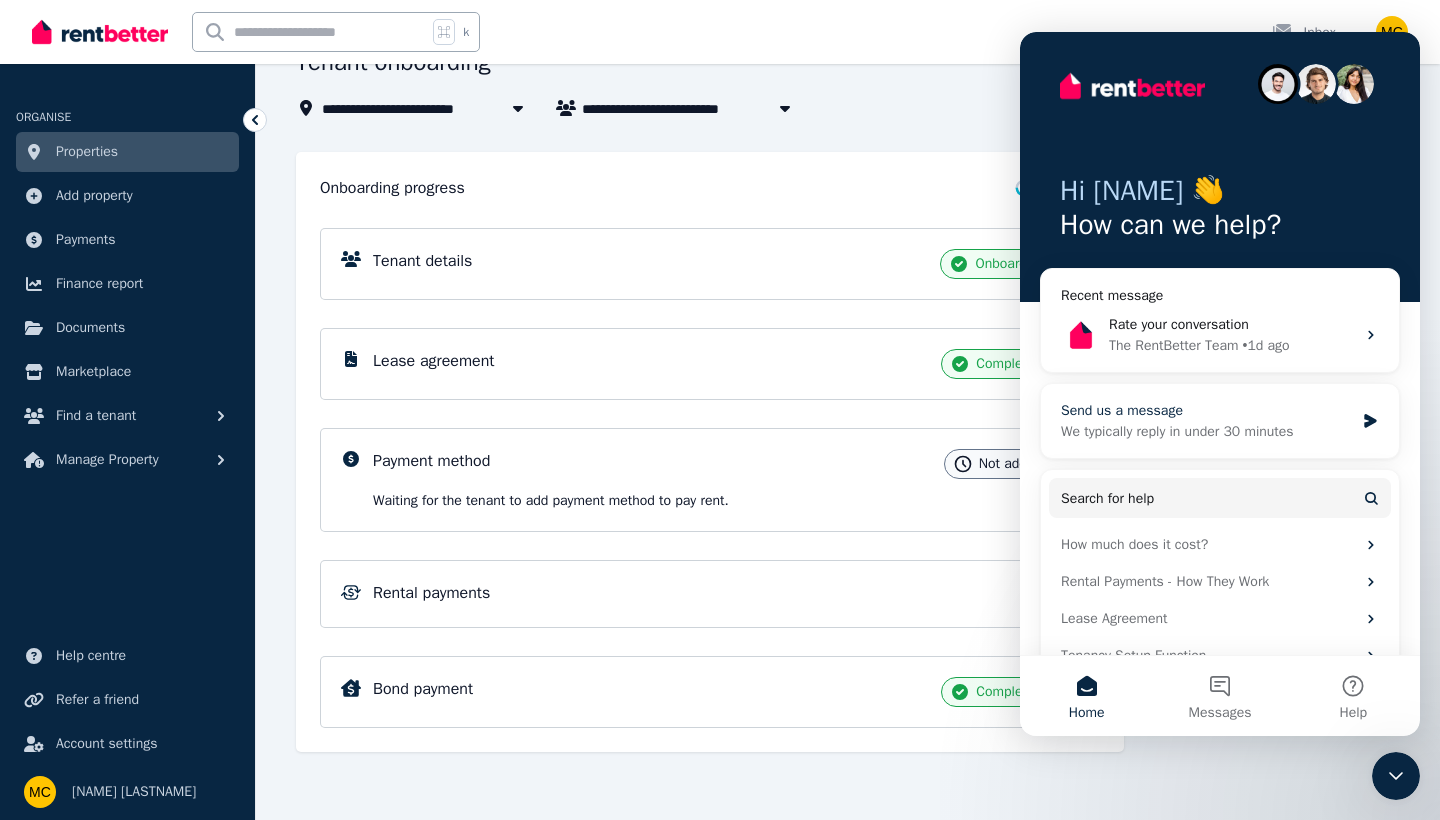 click on "We typically reply in under 30 minutes" at bounding box center (1207, 431) 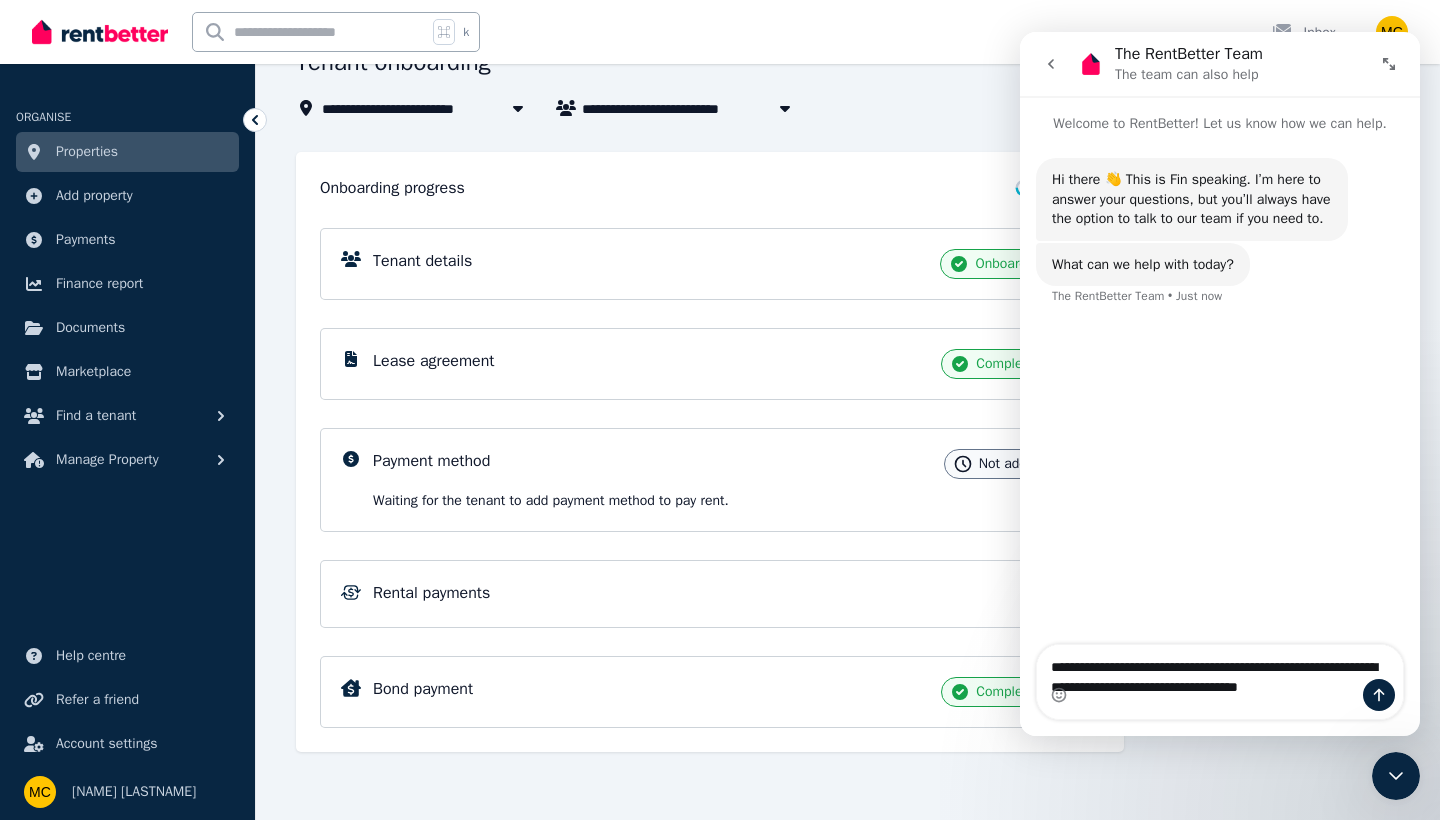 type on "**********" 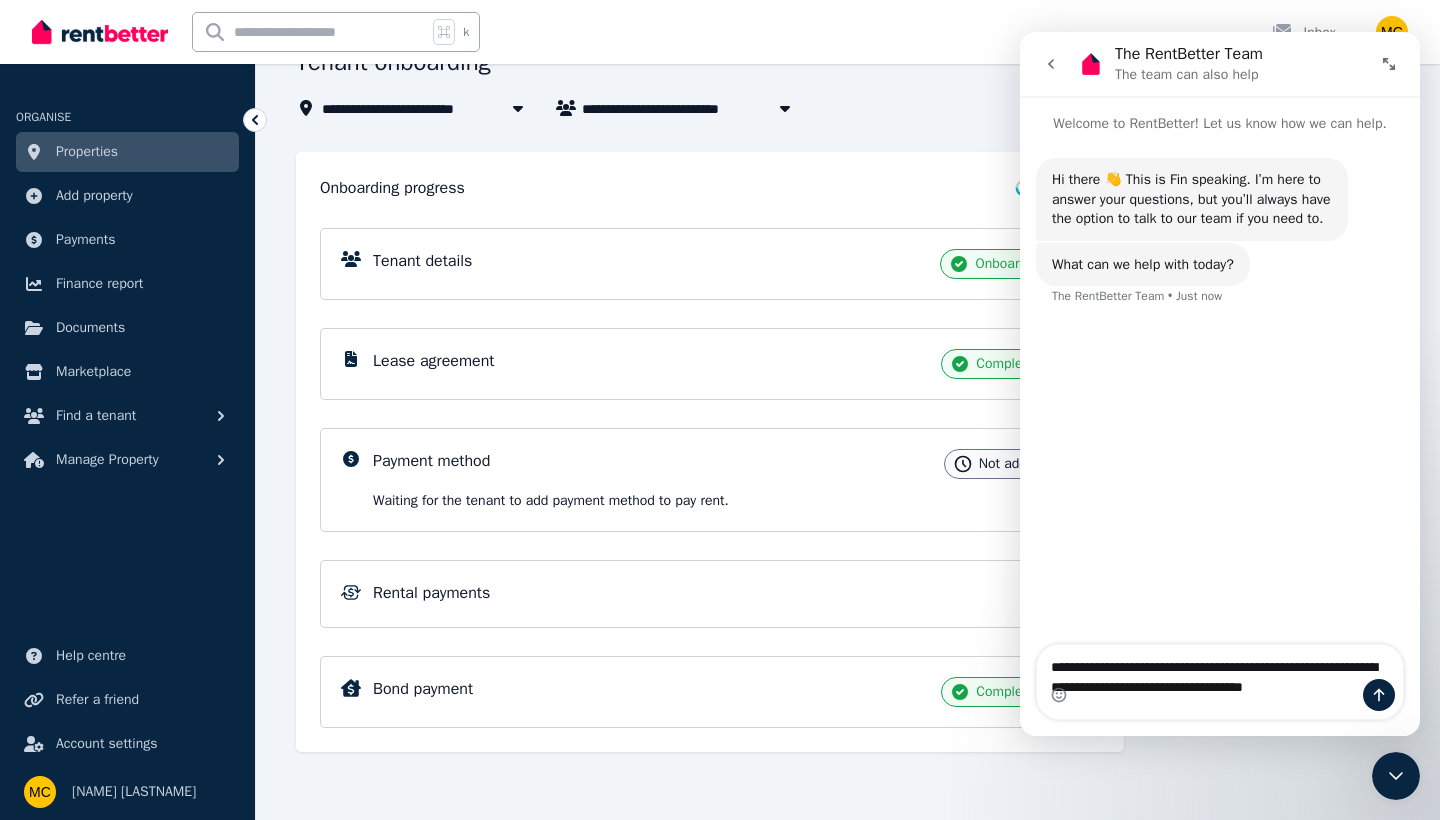type 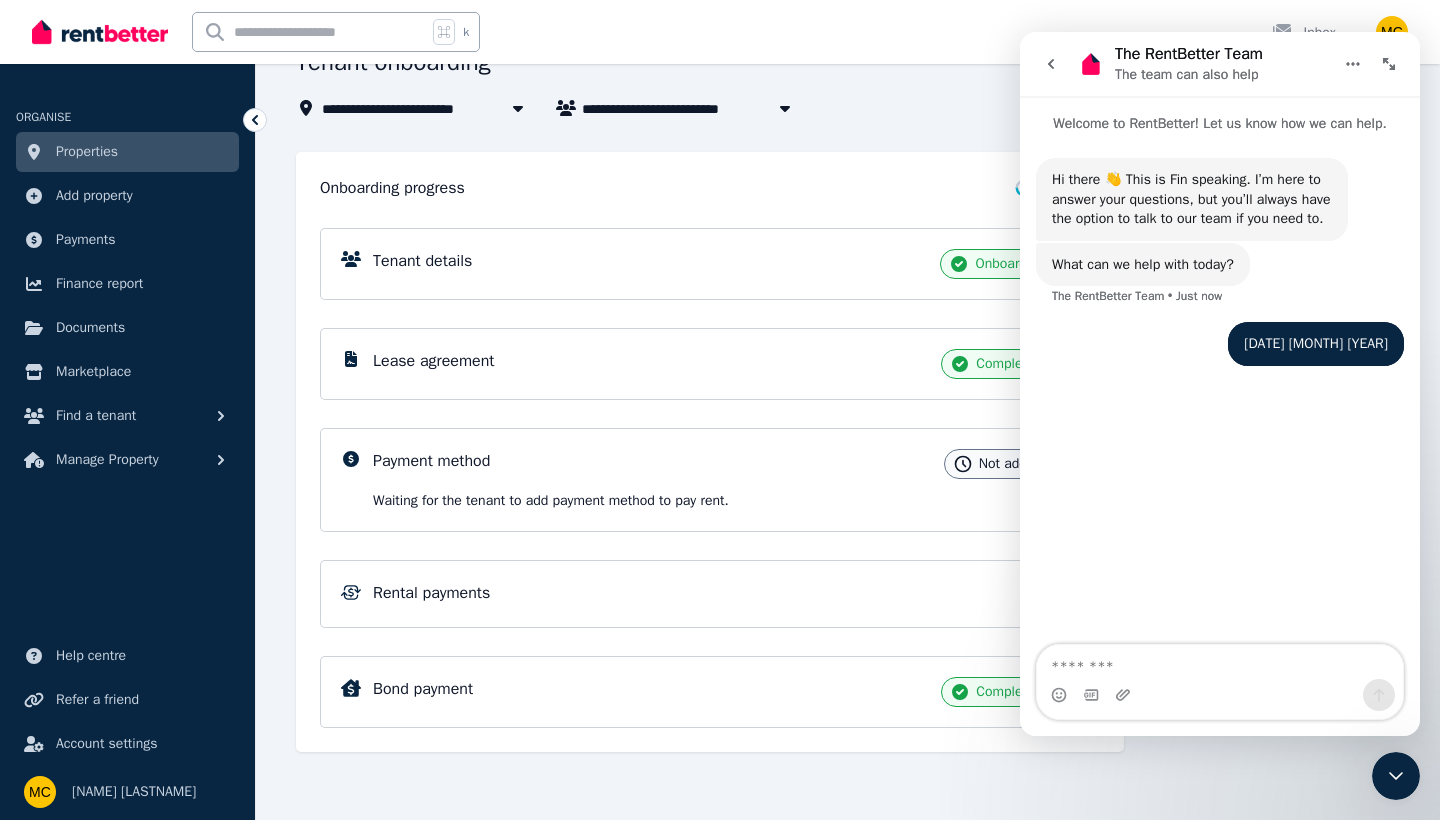 scroll, scrollTop: 0, scrollLeft: 0, axis: both 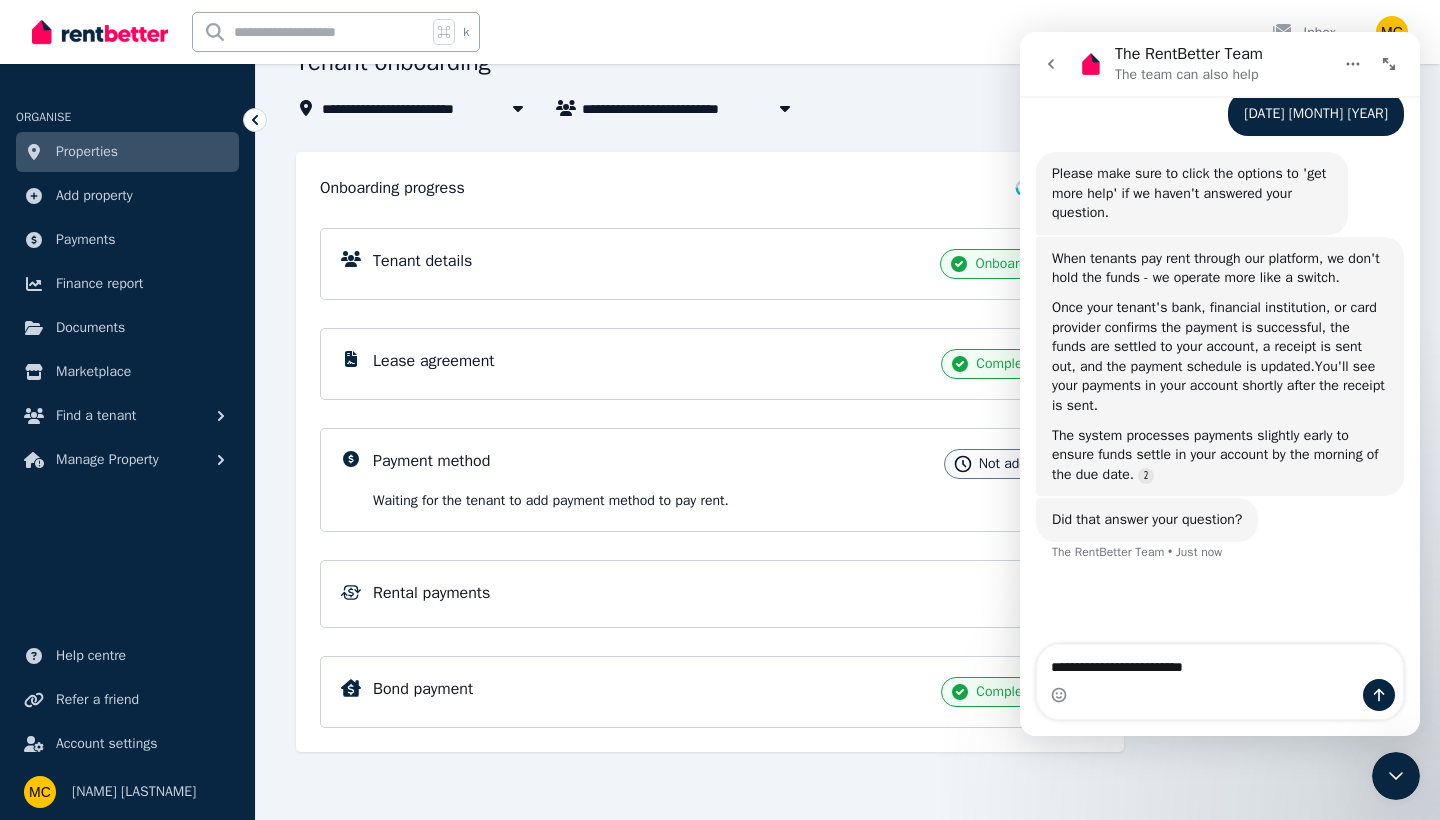 type on "**********" 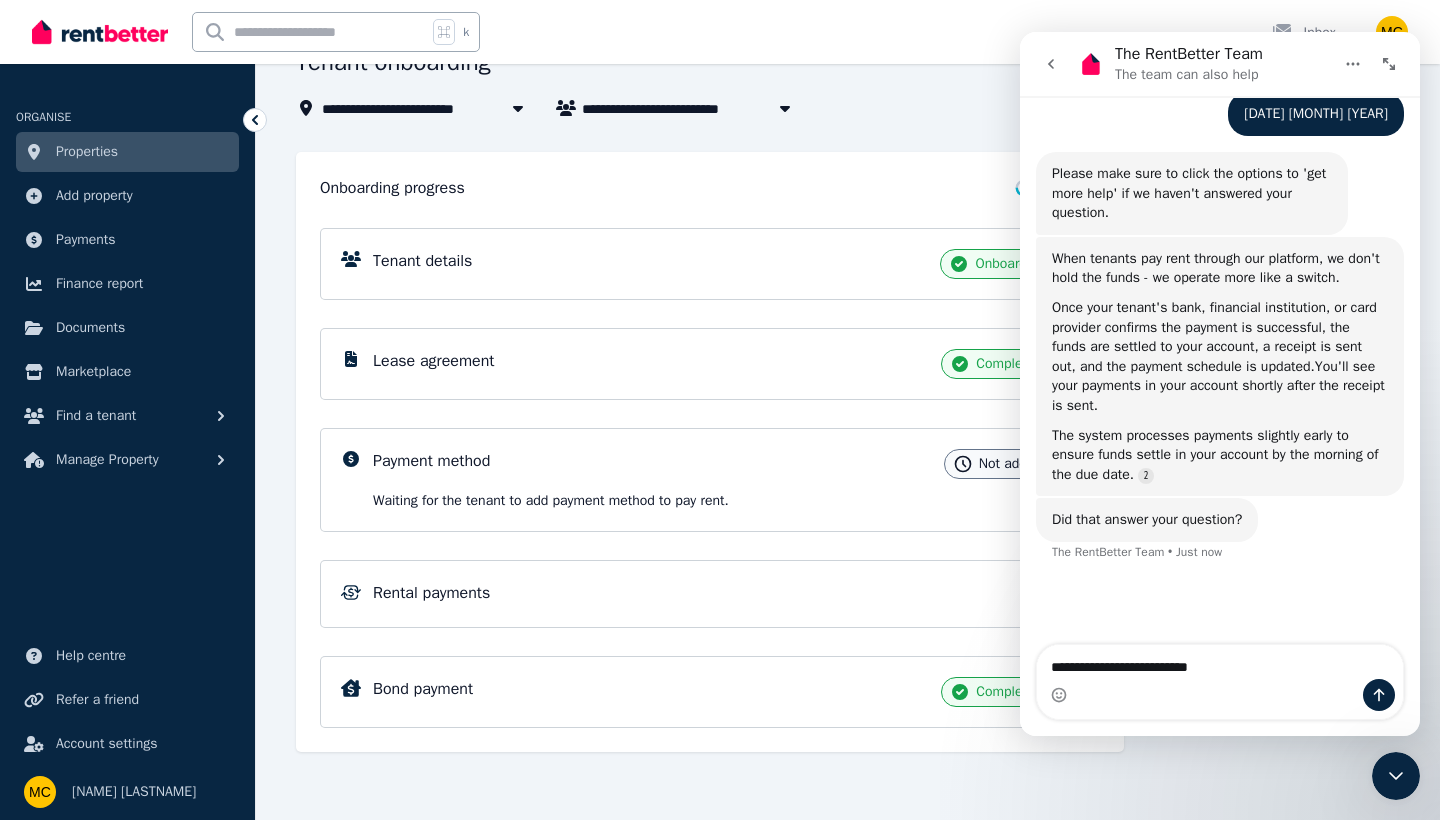 type 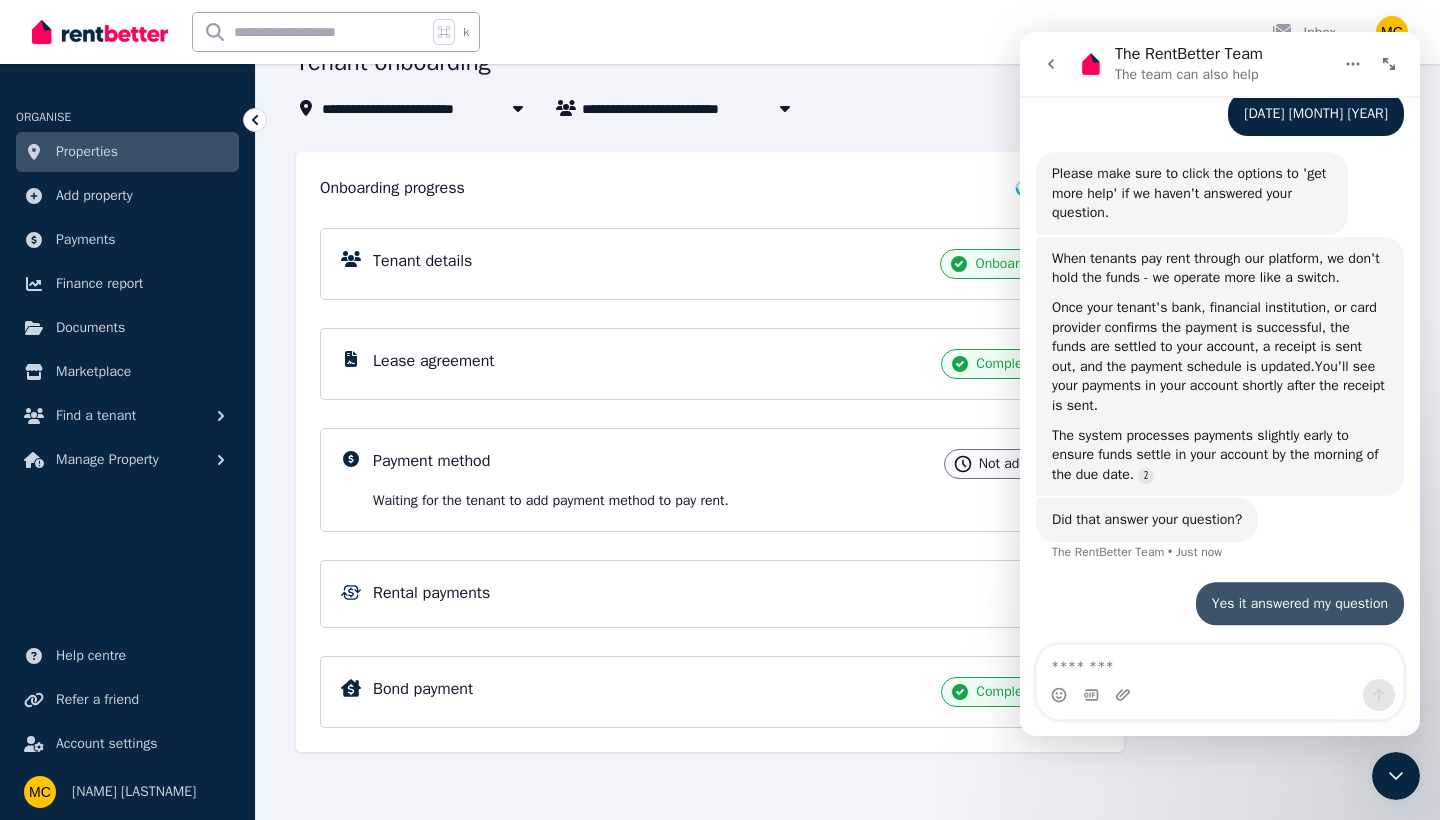 scroll, scrollTop: 272, scrollLeft: 0, axis: vertical 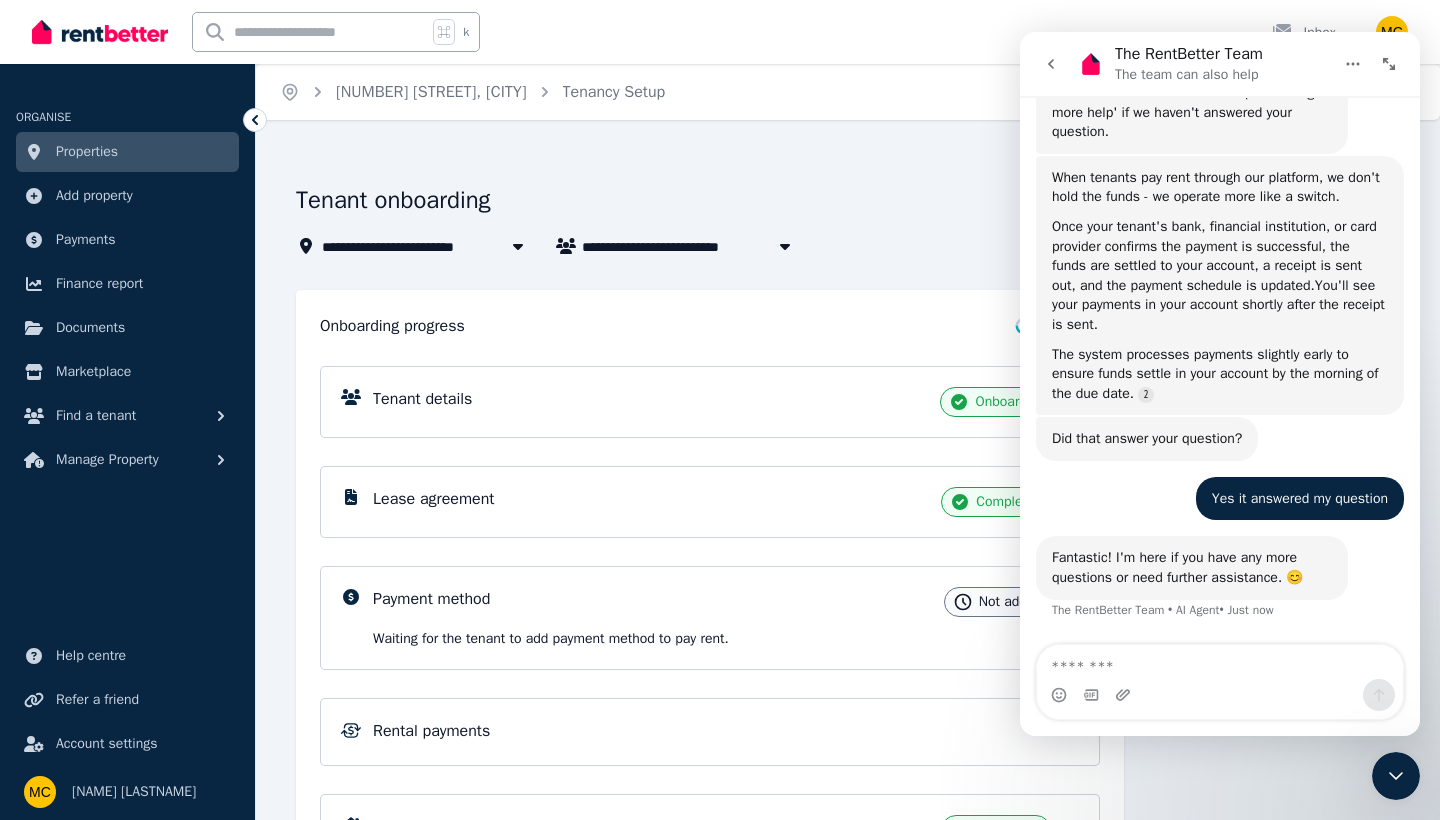 click 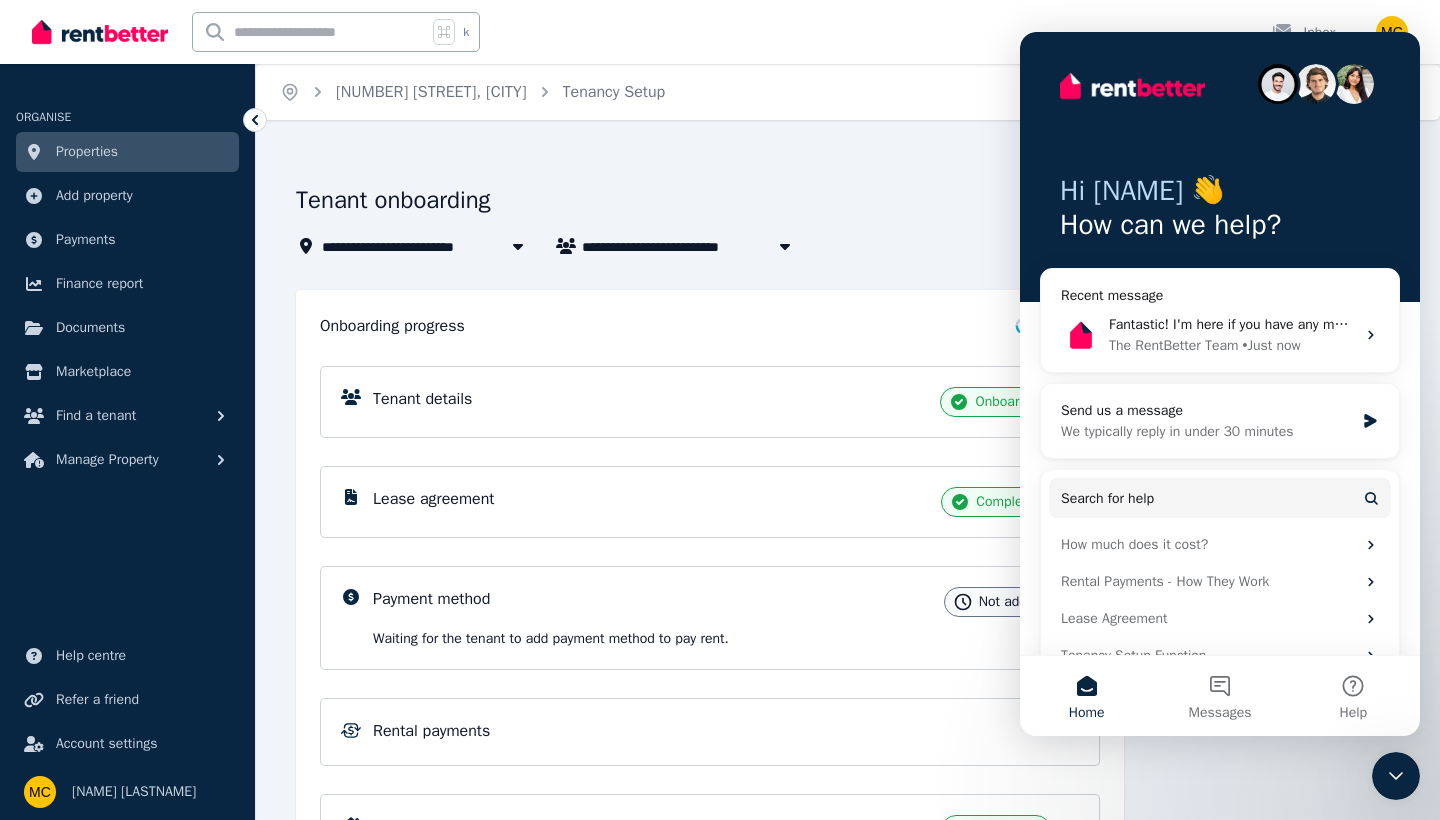 scroll, scrollTop: 207, scrollLeft: 0, axis: vertical 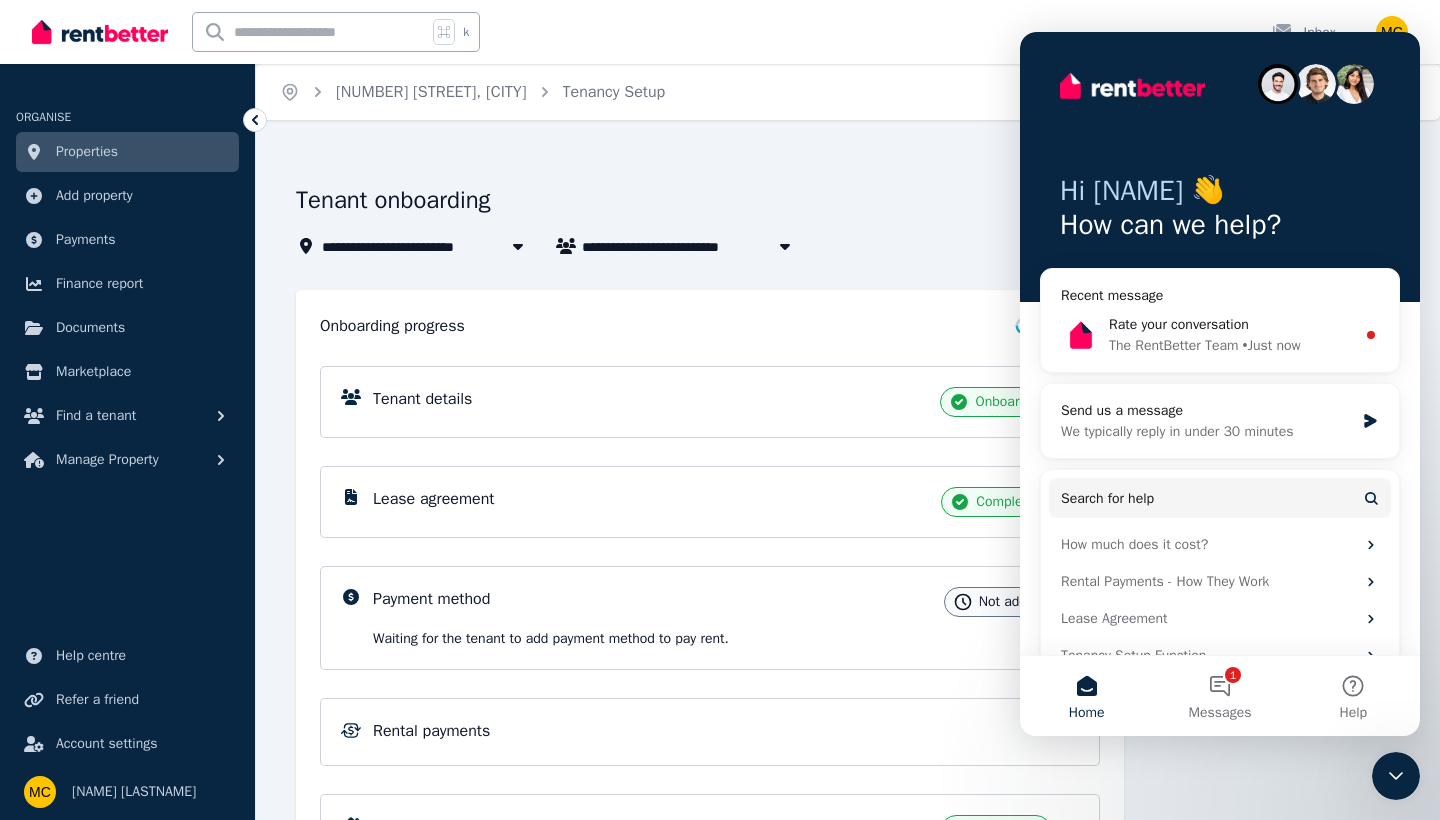 click on "Home [NUMBER] [STREET], [CITY] Tenancy Setup Help" at bounding box center [848, 92] 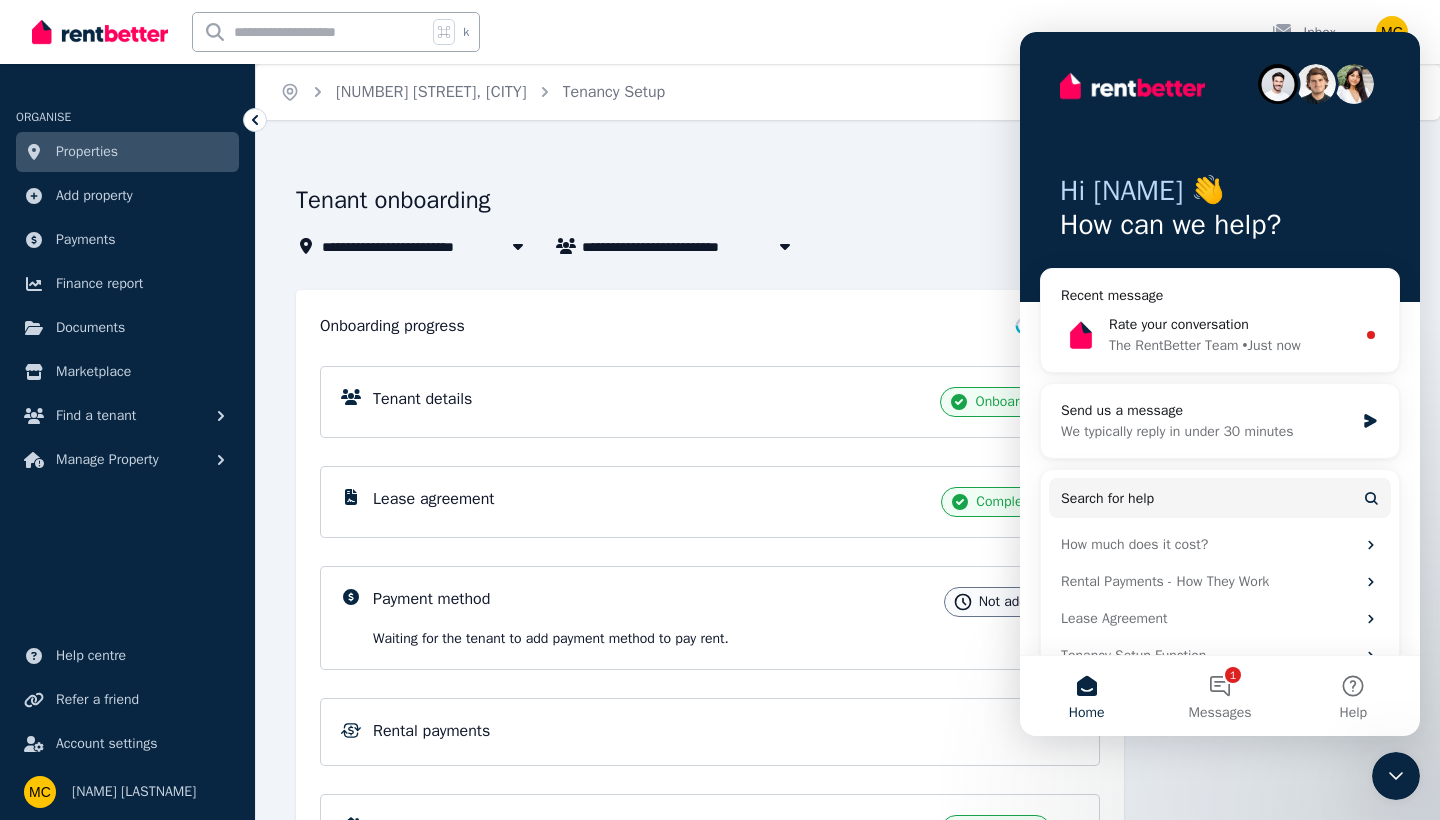 click 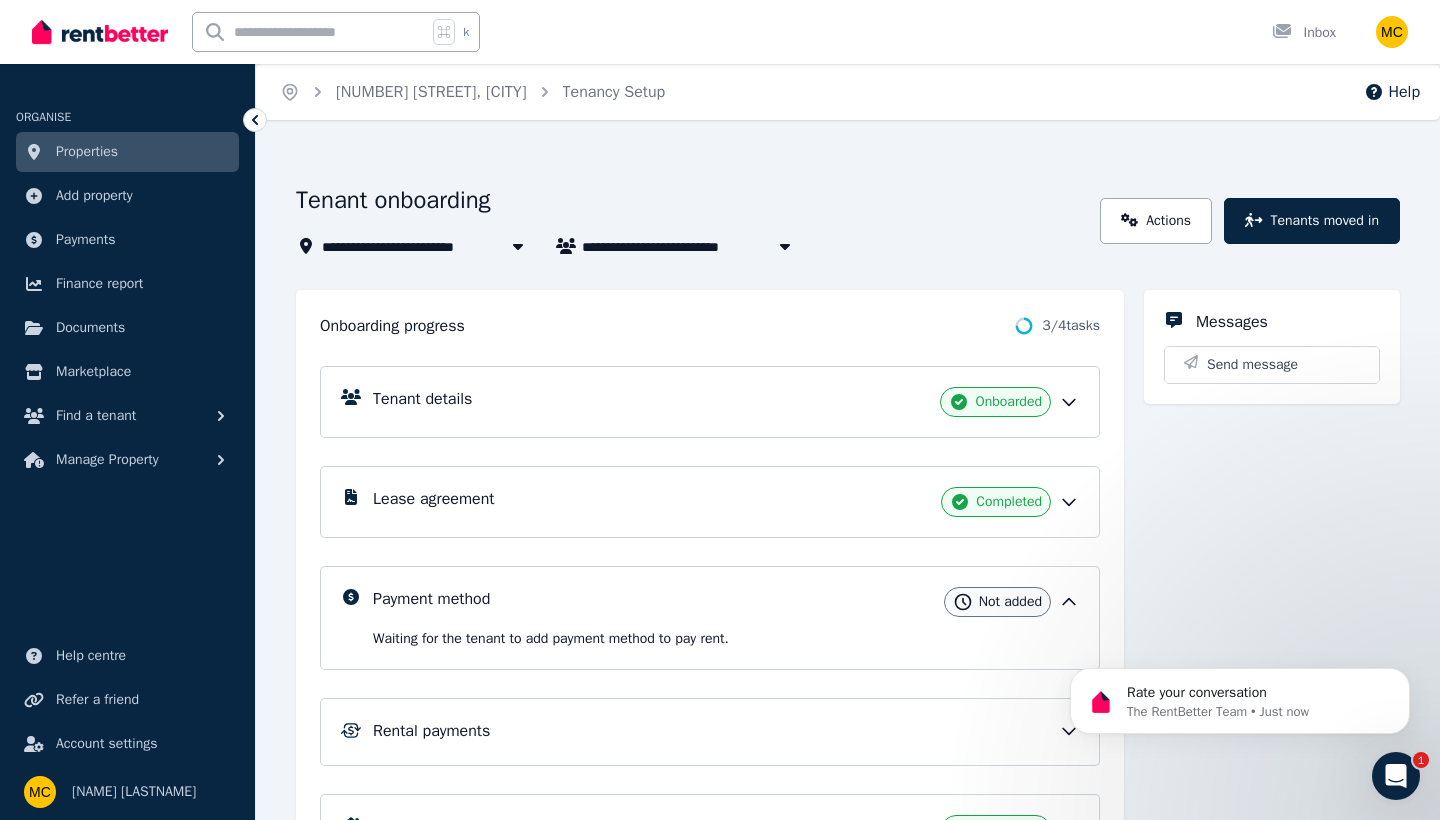 scroll, scrollTop: 0, scrollLeft: 0, axis: both 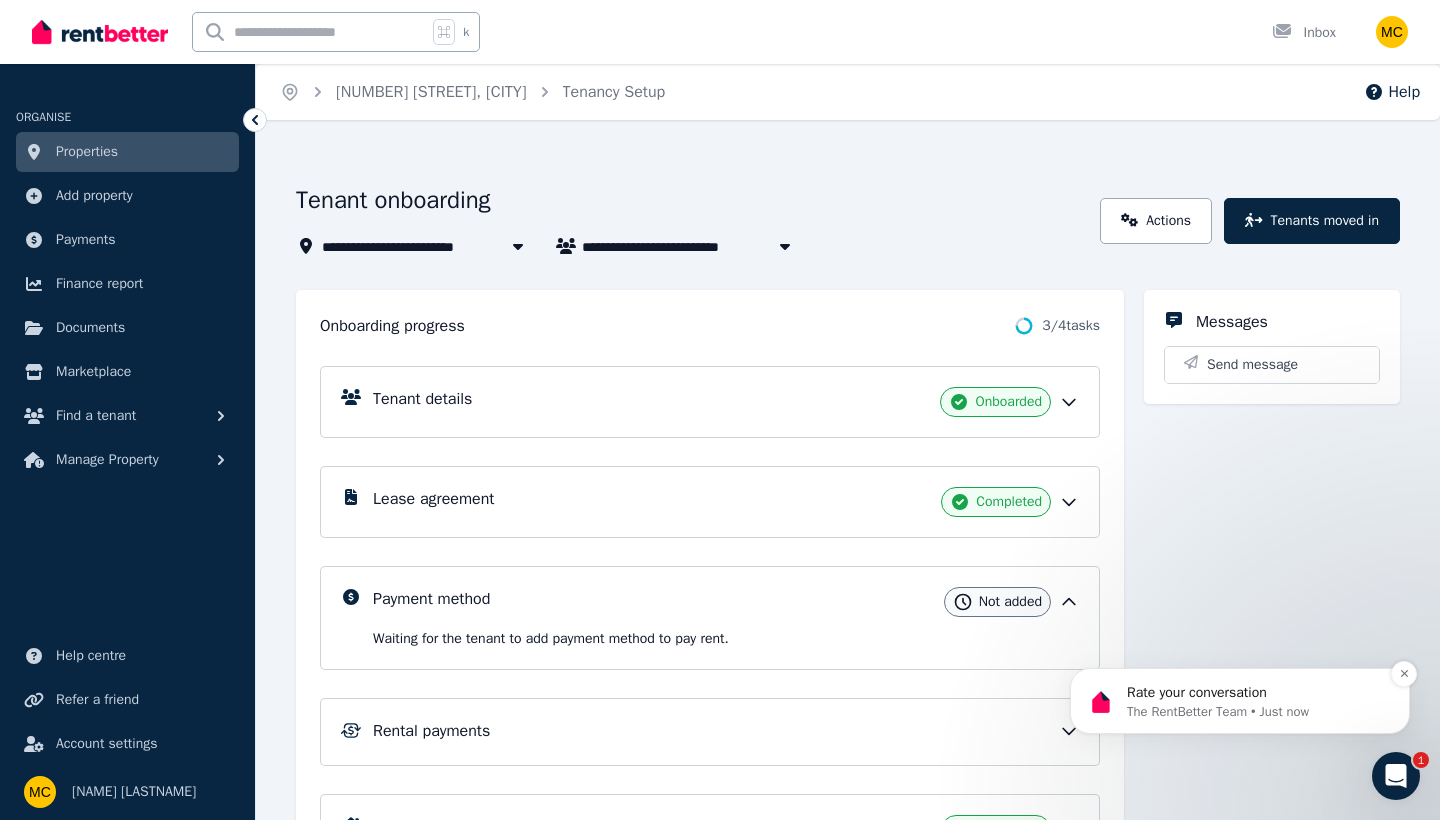 click on "Rate your conversation" at bounding box center (1256, 693) 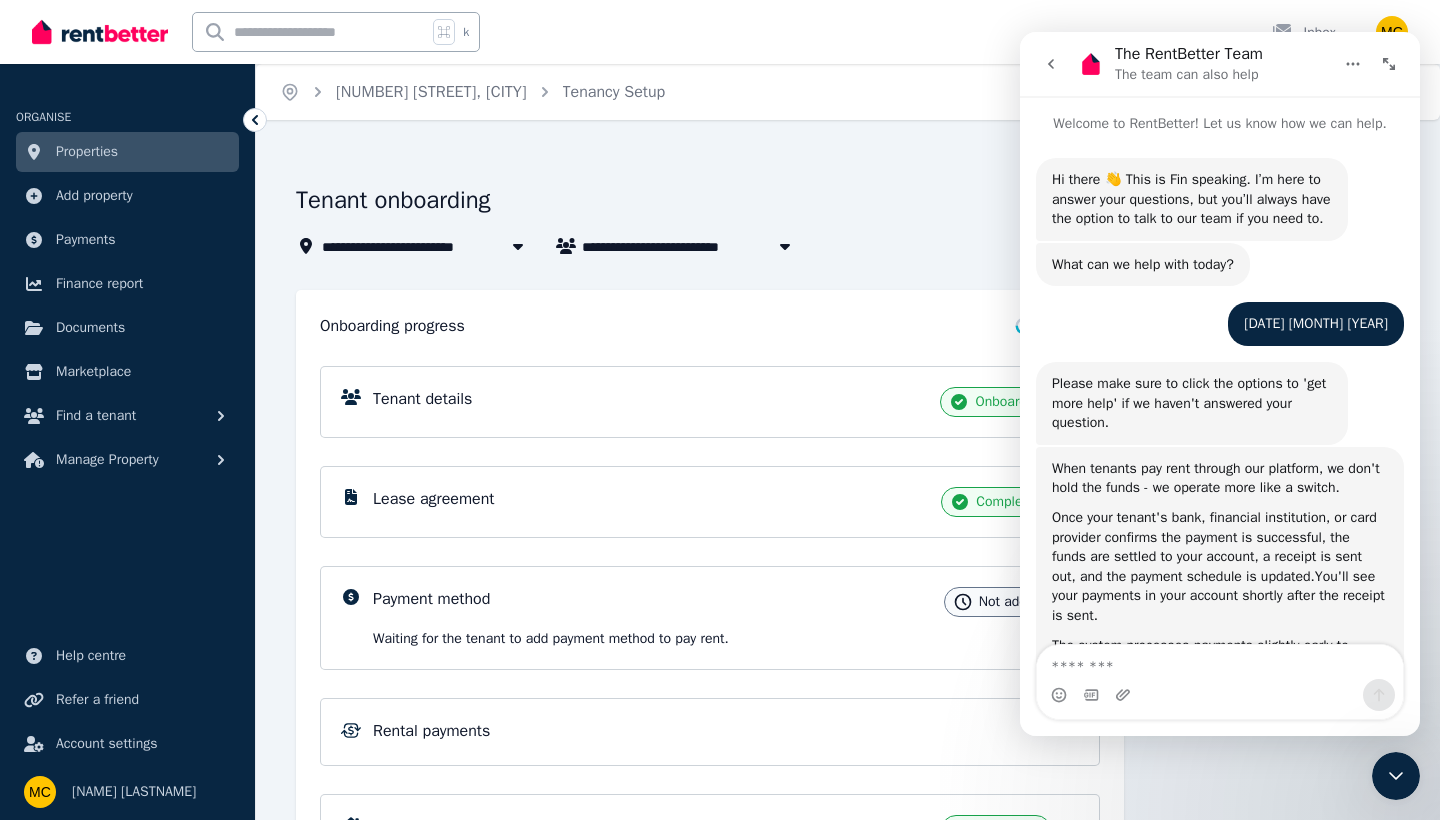 scroll, scrollTop: 138, scrollLeft: 0, axis: vertical 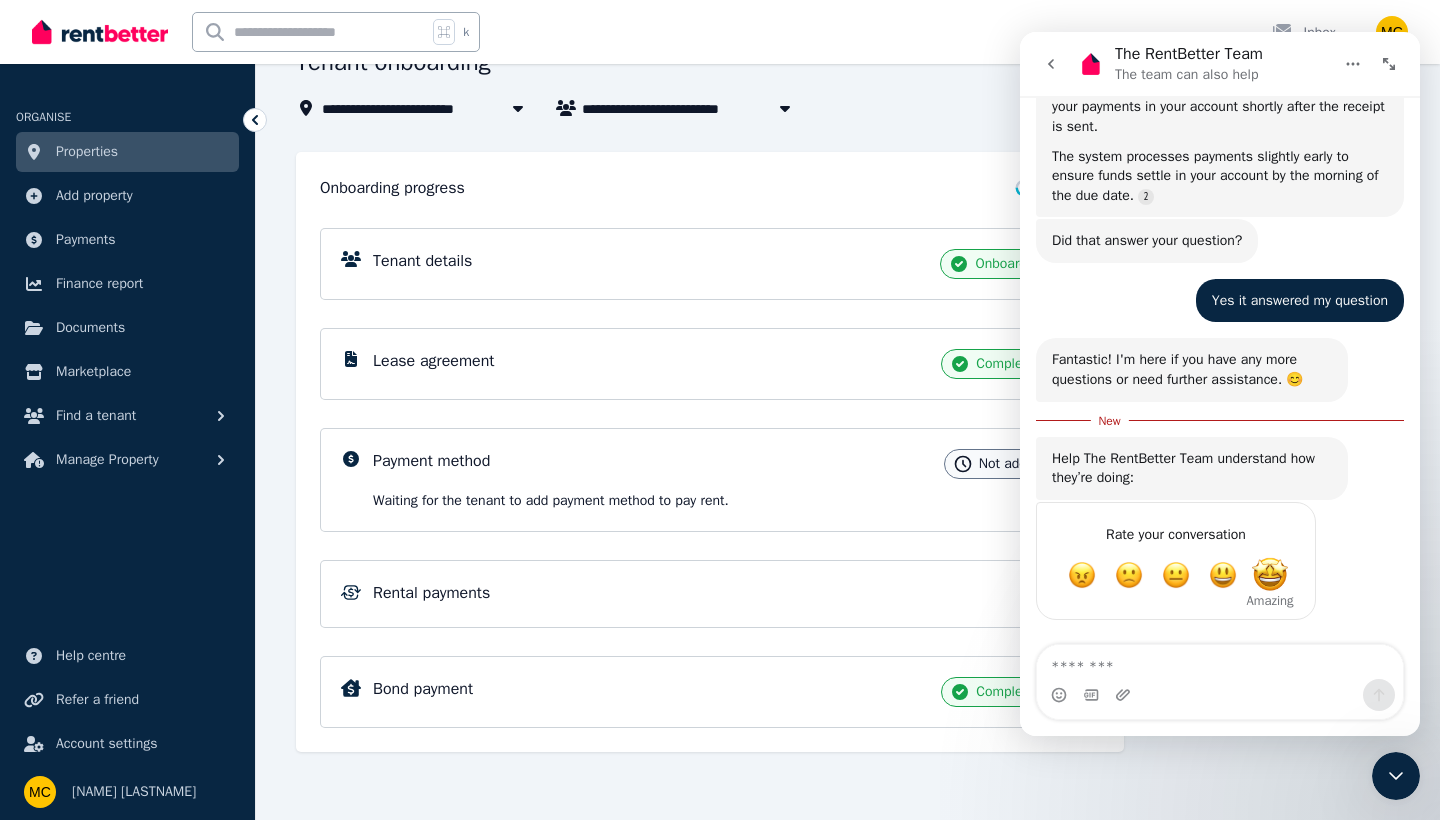 click at bounding box center [1270, 575] 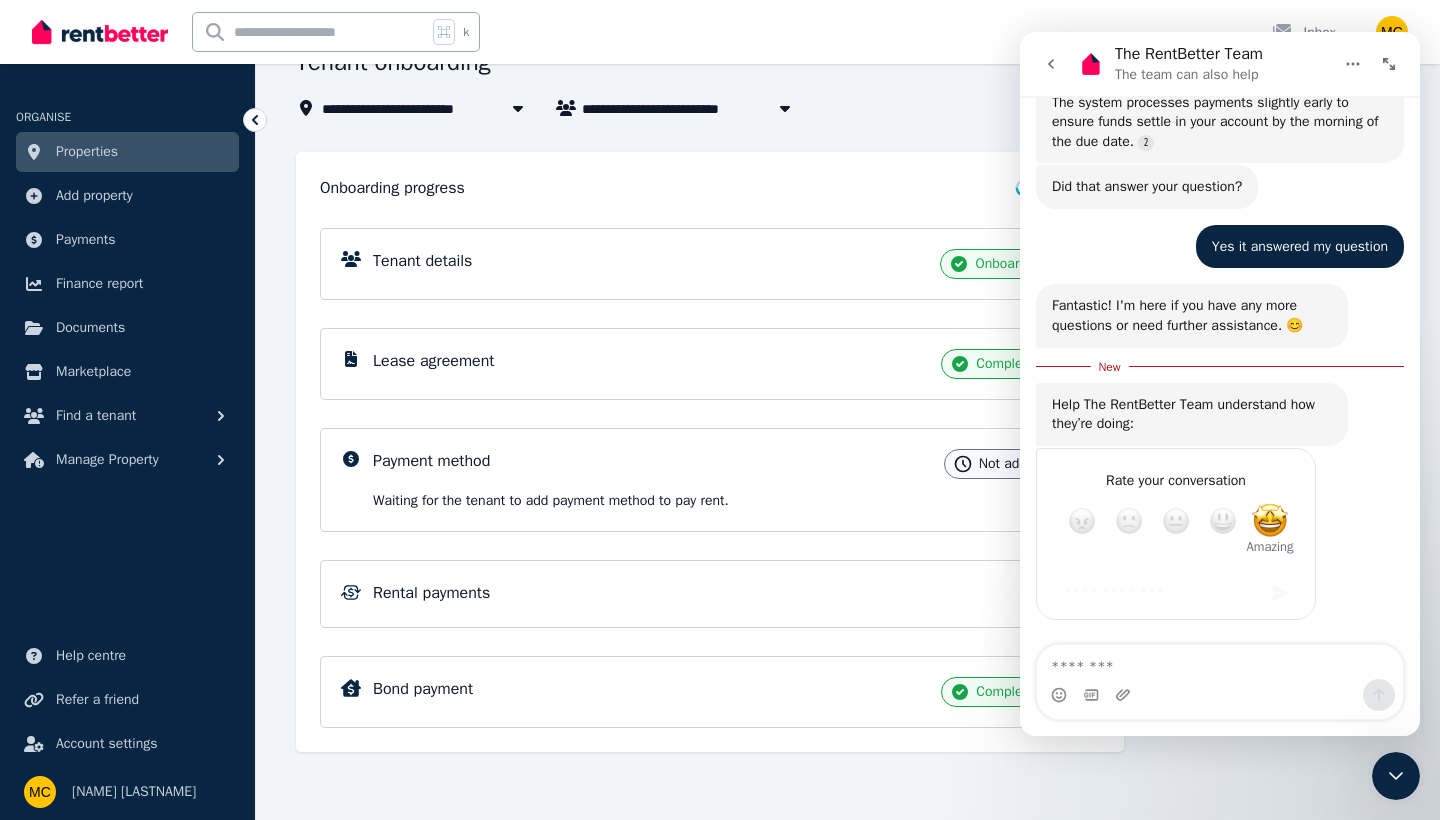 scroll, scrollTop: 601, scrollLeft: 0, axis: vertical 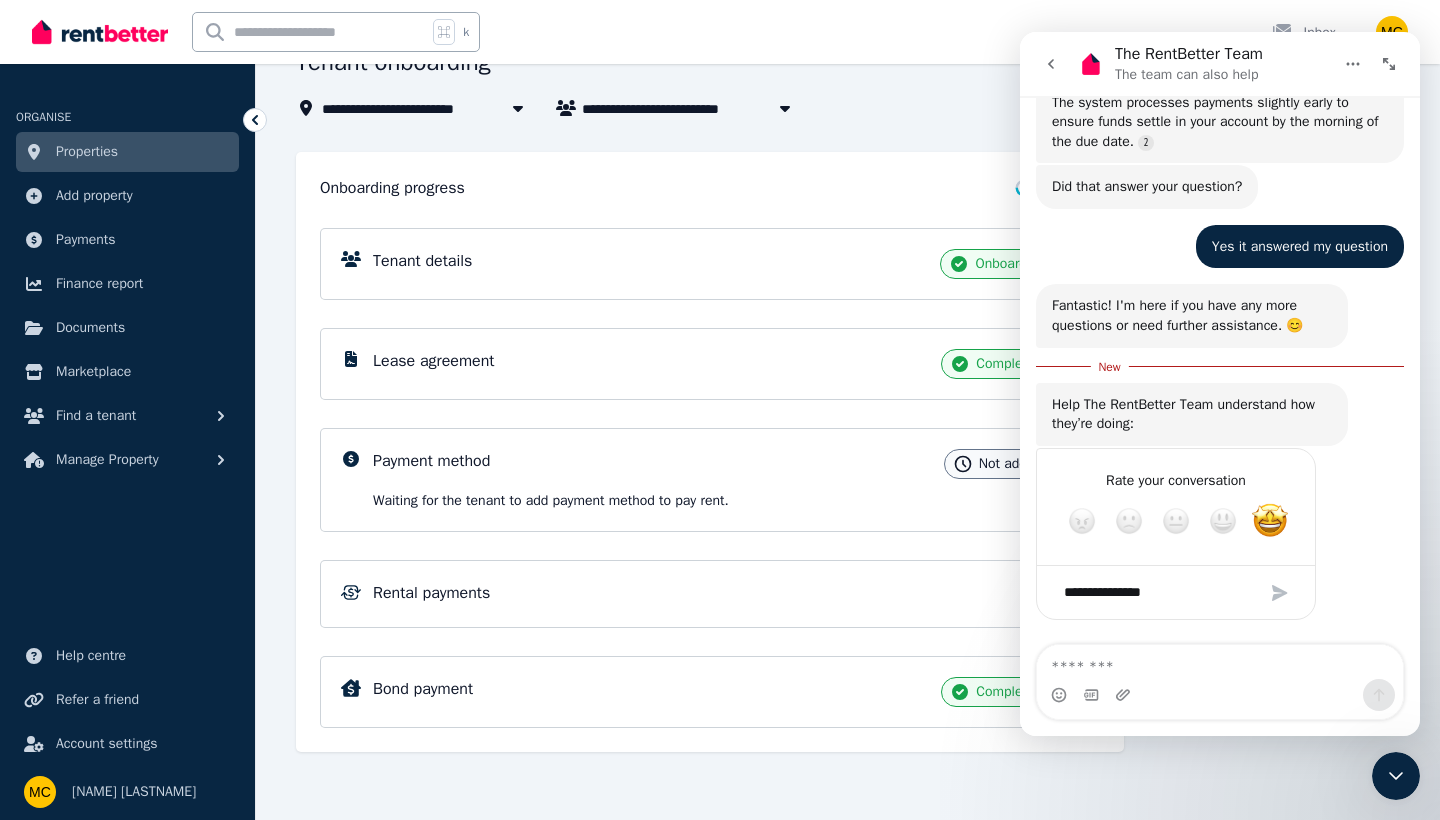 type on "**********" 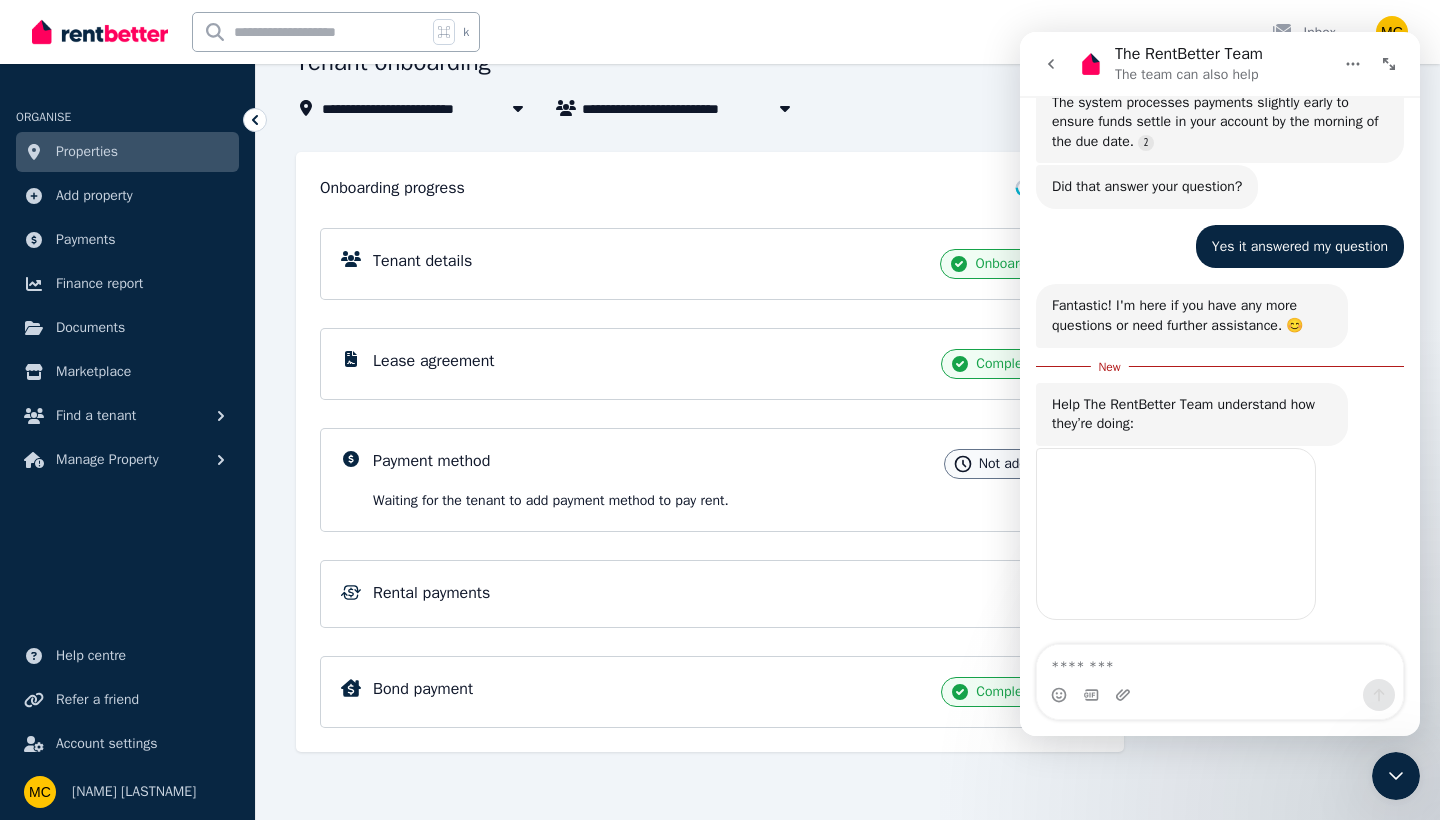 scroll, scrollTop: 575, scrollLeft: 0, axis: vertical 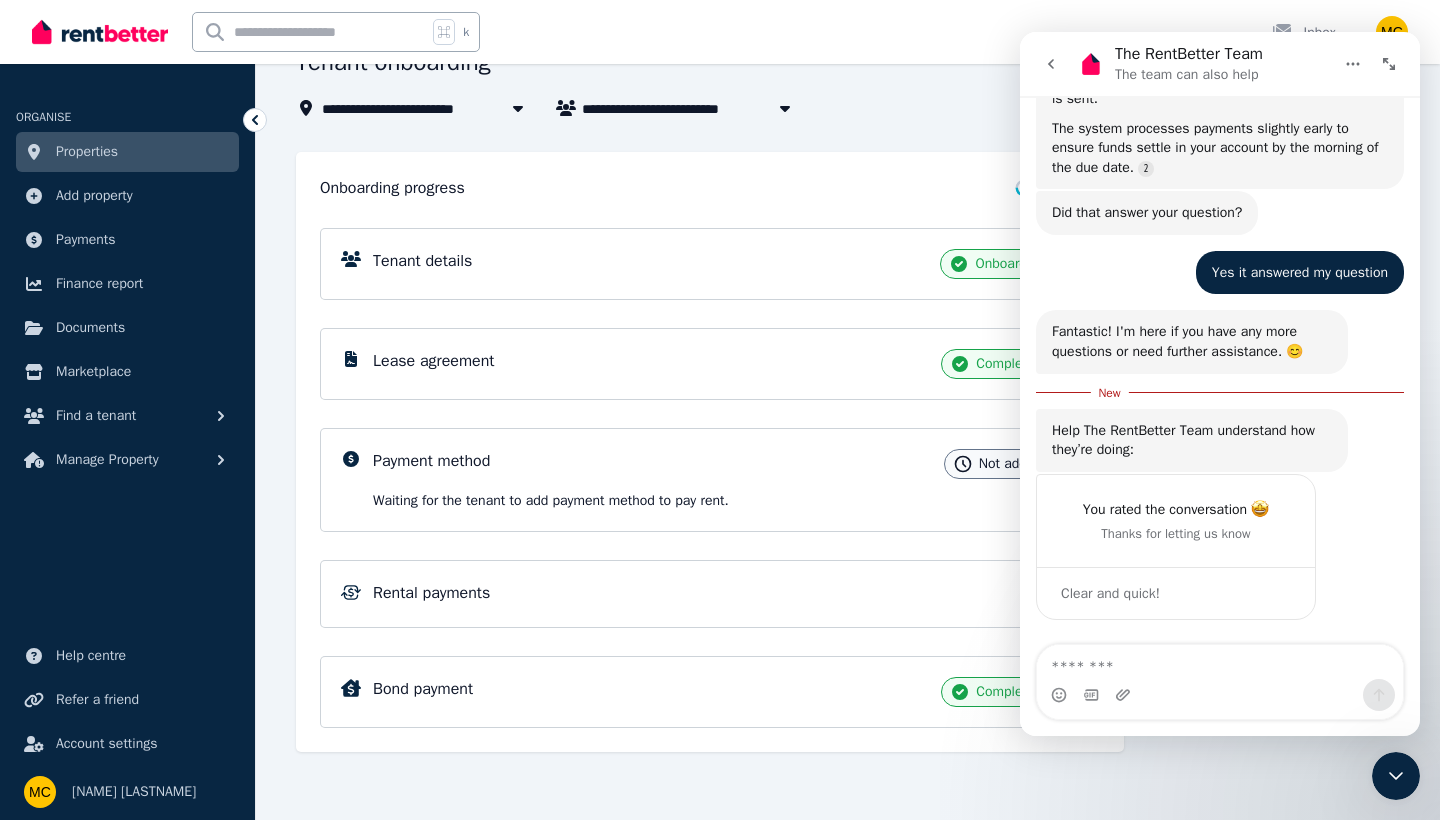click 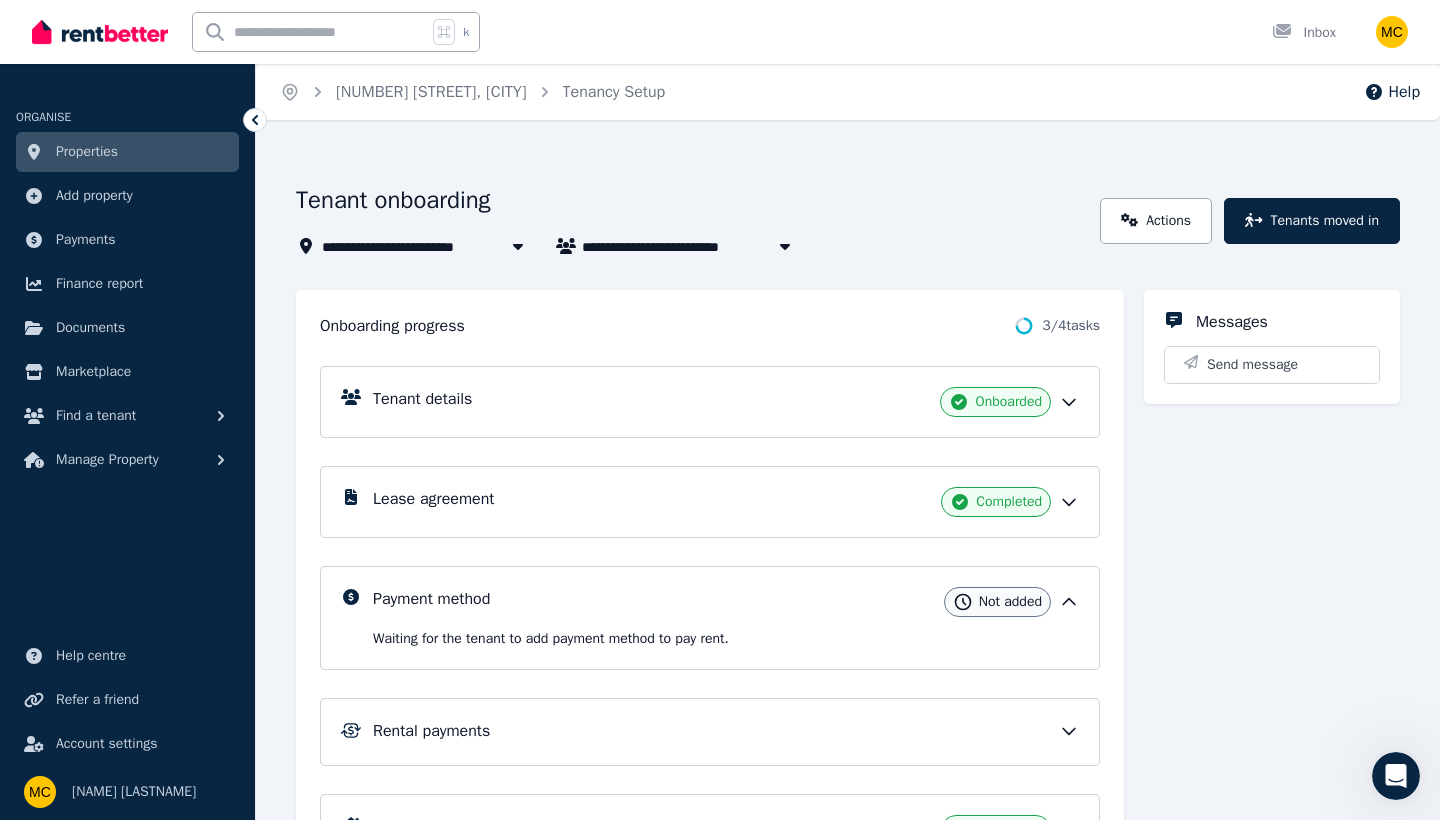scroll, scrollTop: 0, scrollLeft: 0, axis: both 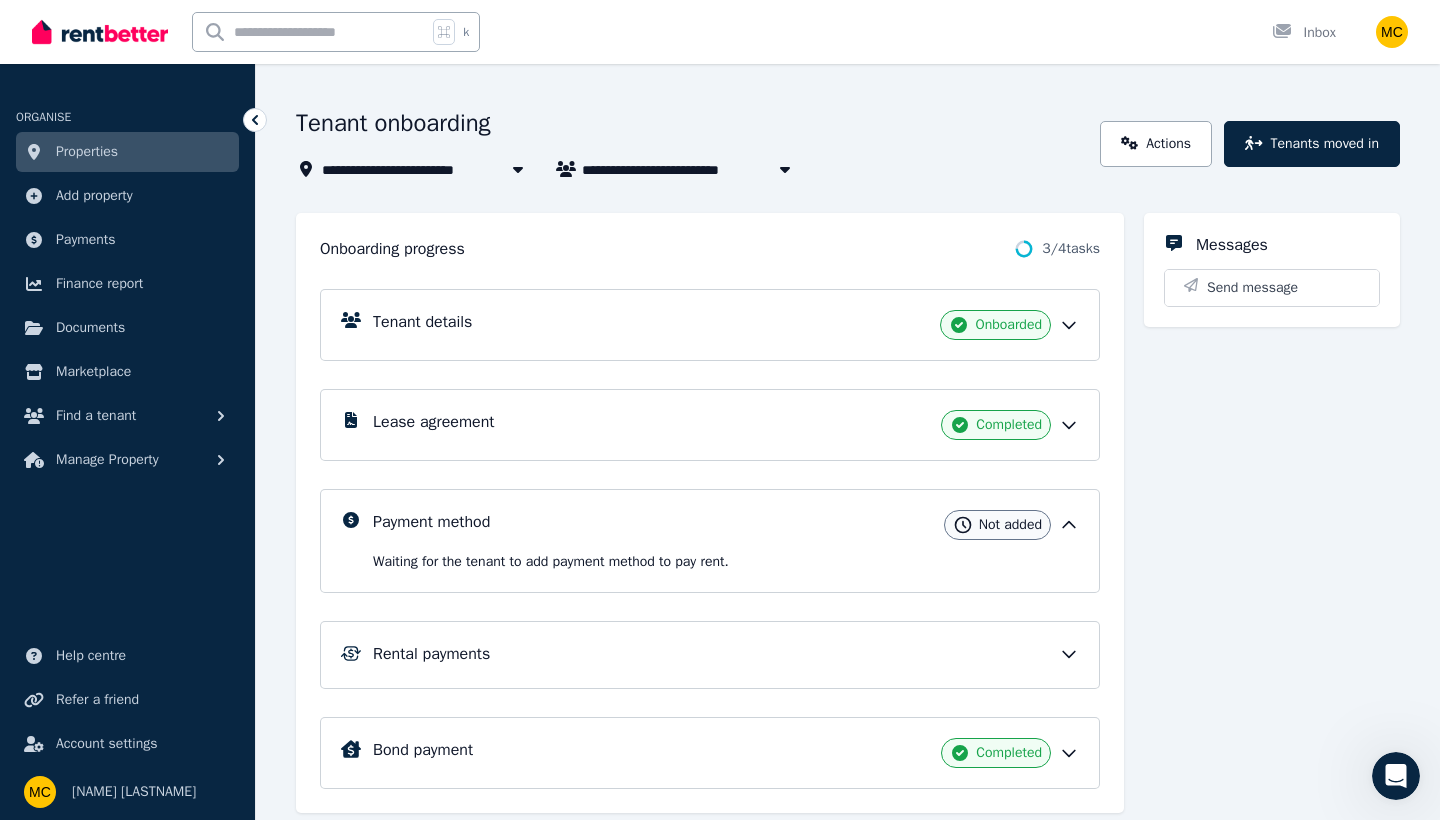 click 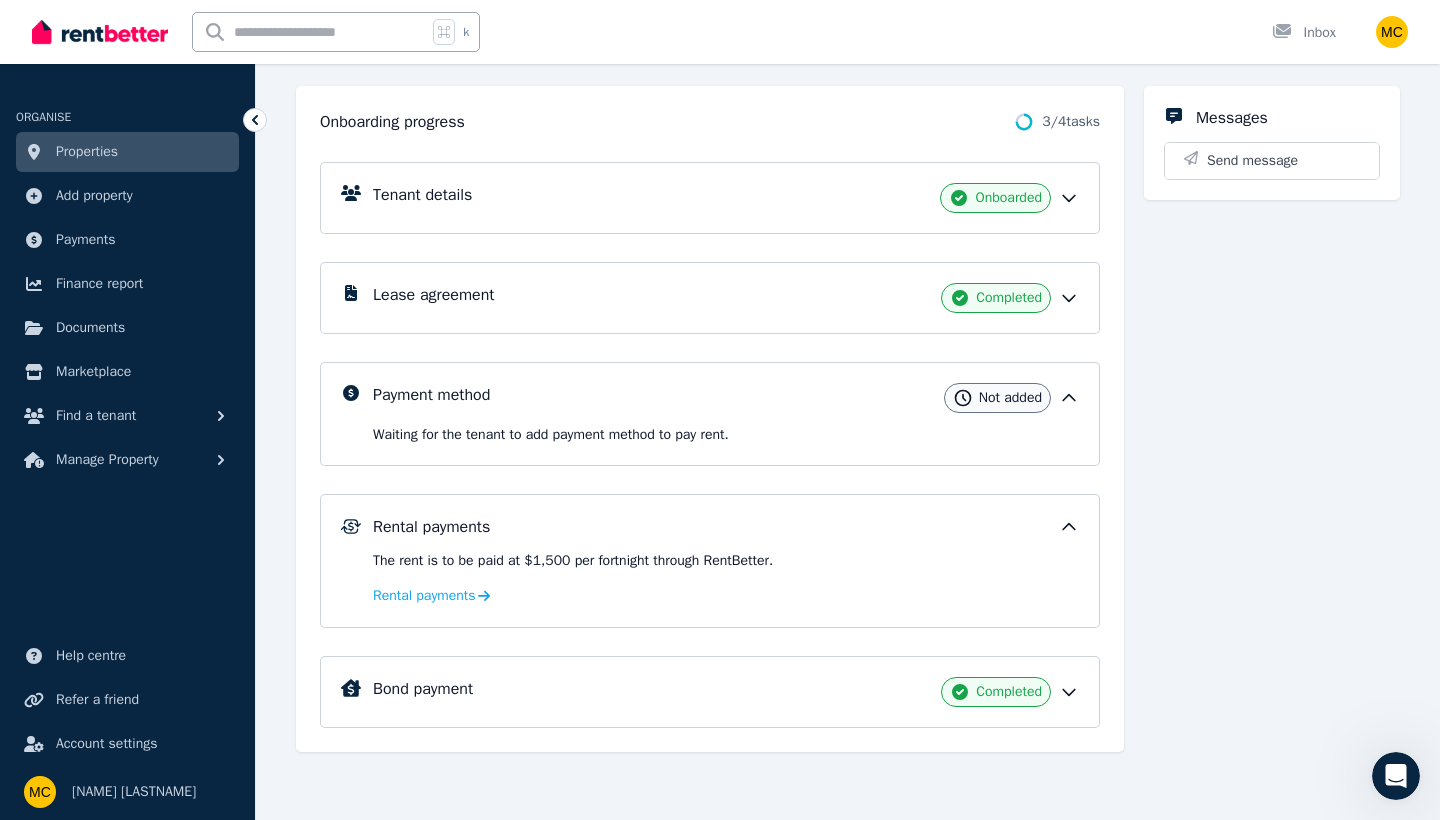 scroll, scrollTop: 204, scrollLeft: 0, axis: vertical 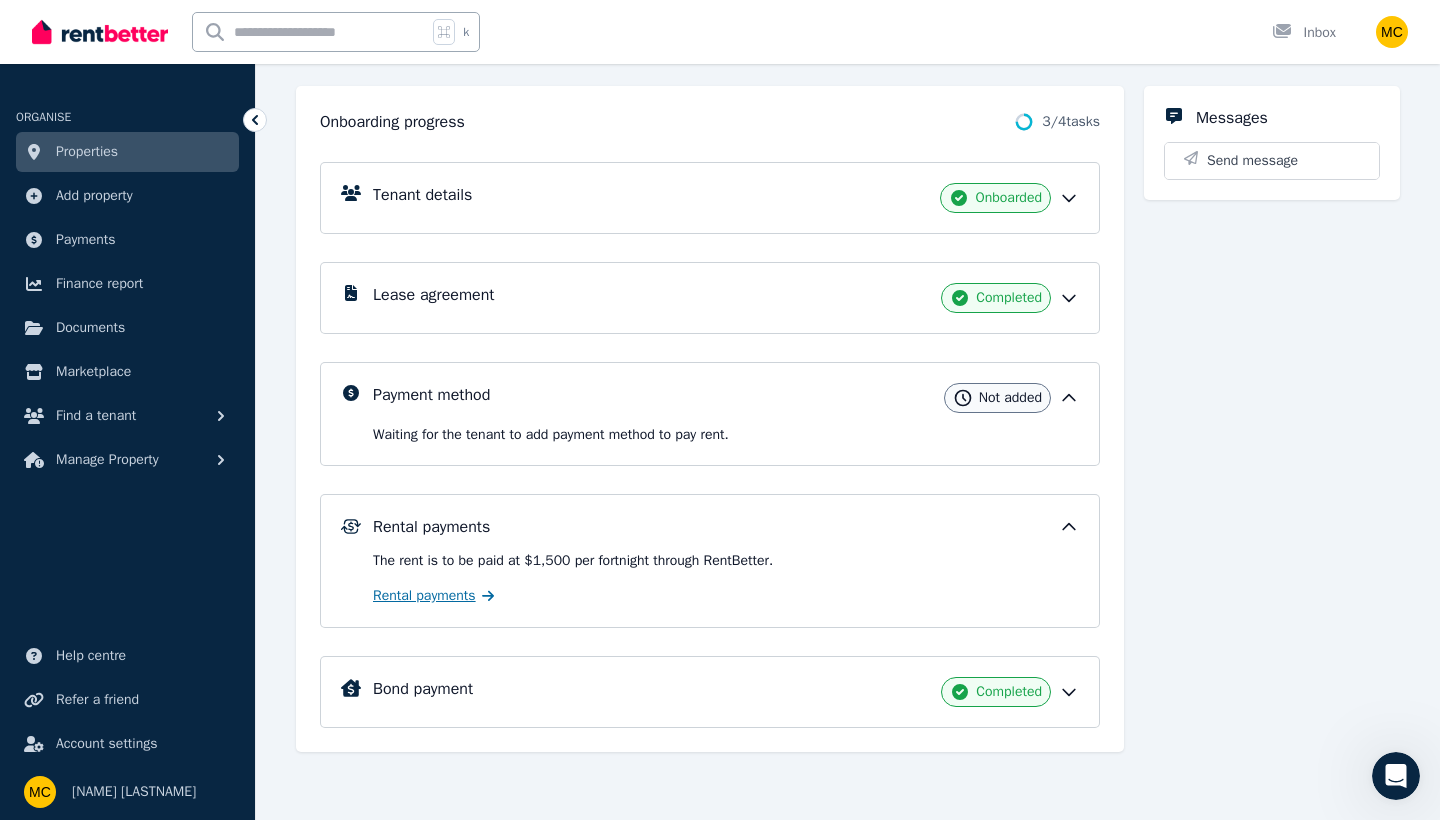 click on "Rental payments" at bounding box center (424, 596) 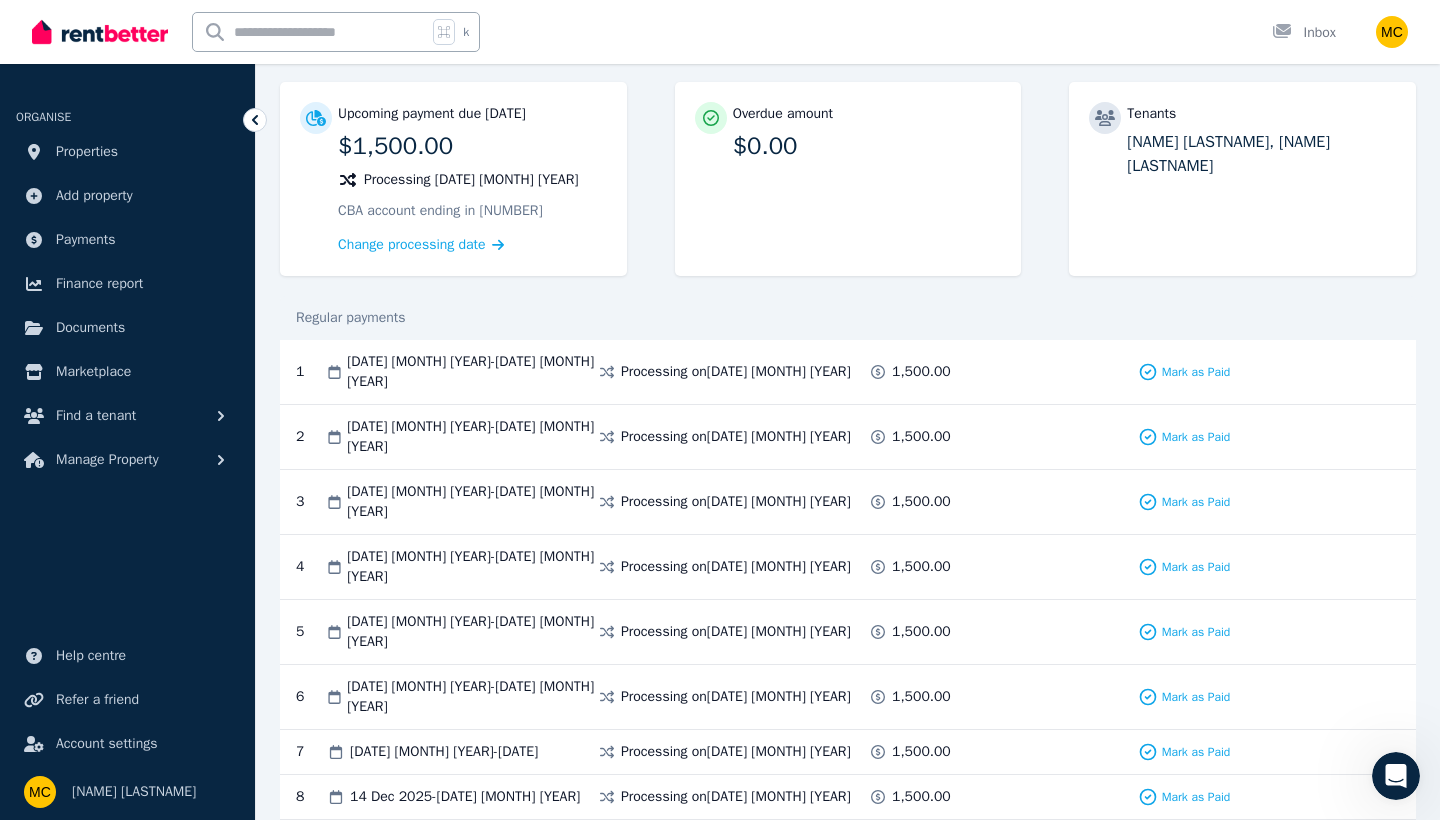 scroll, scrollTop: 180, scrollLeft: 0, axis: vertical 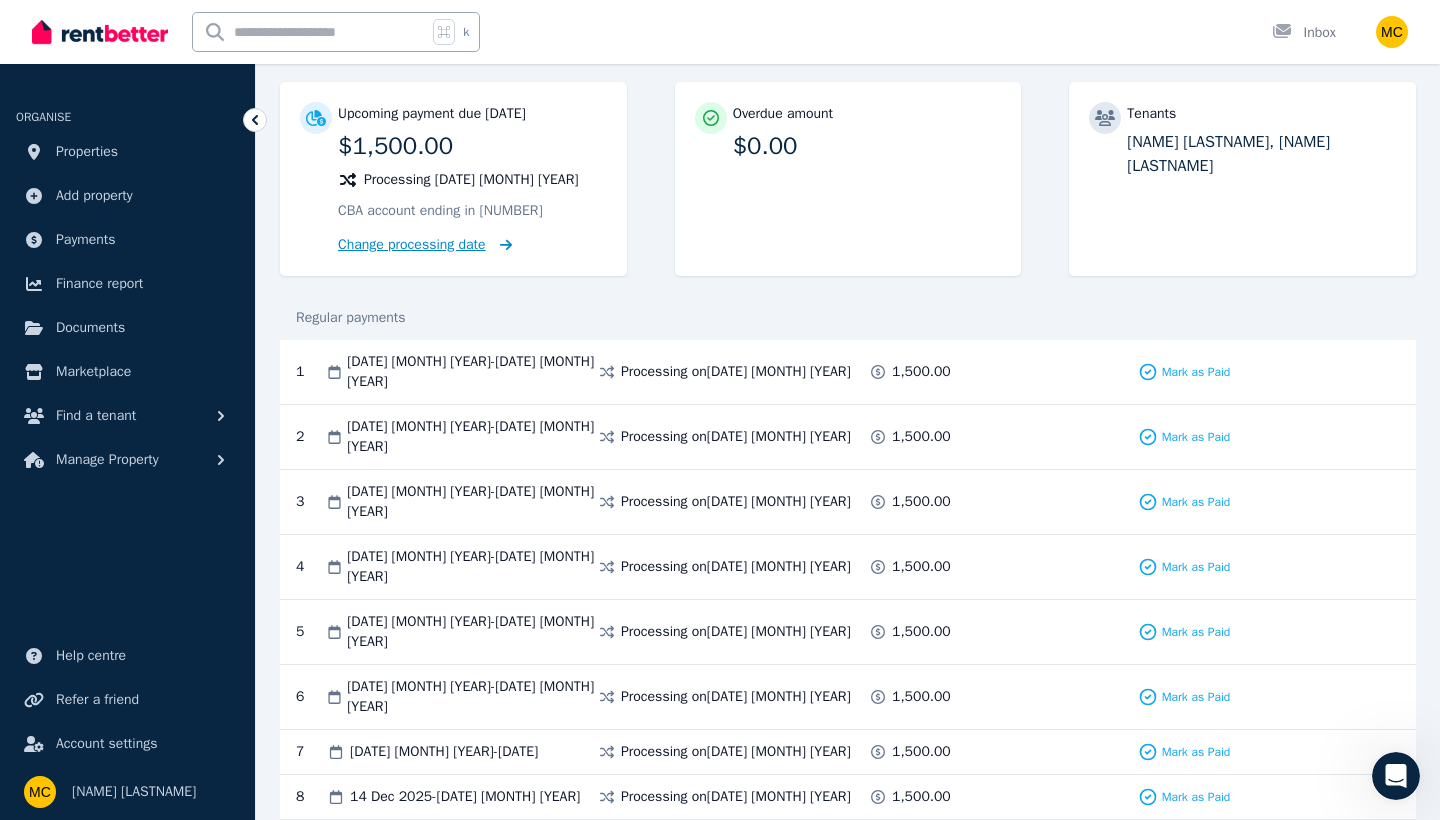 click on "Change processing date" at bounding box center (412, 245) 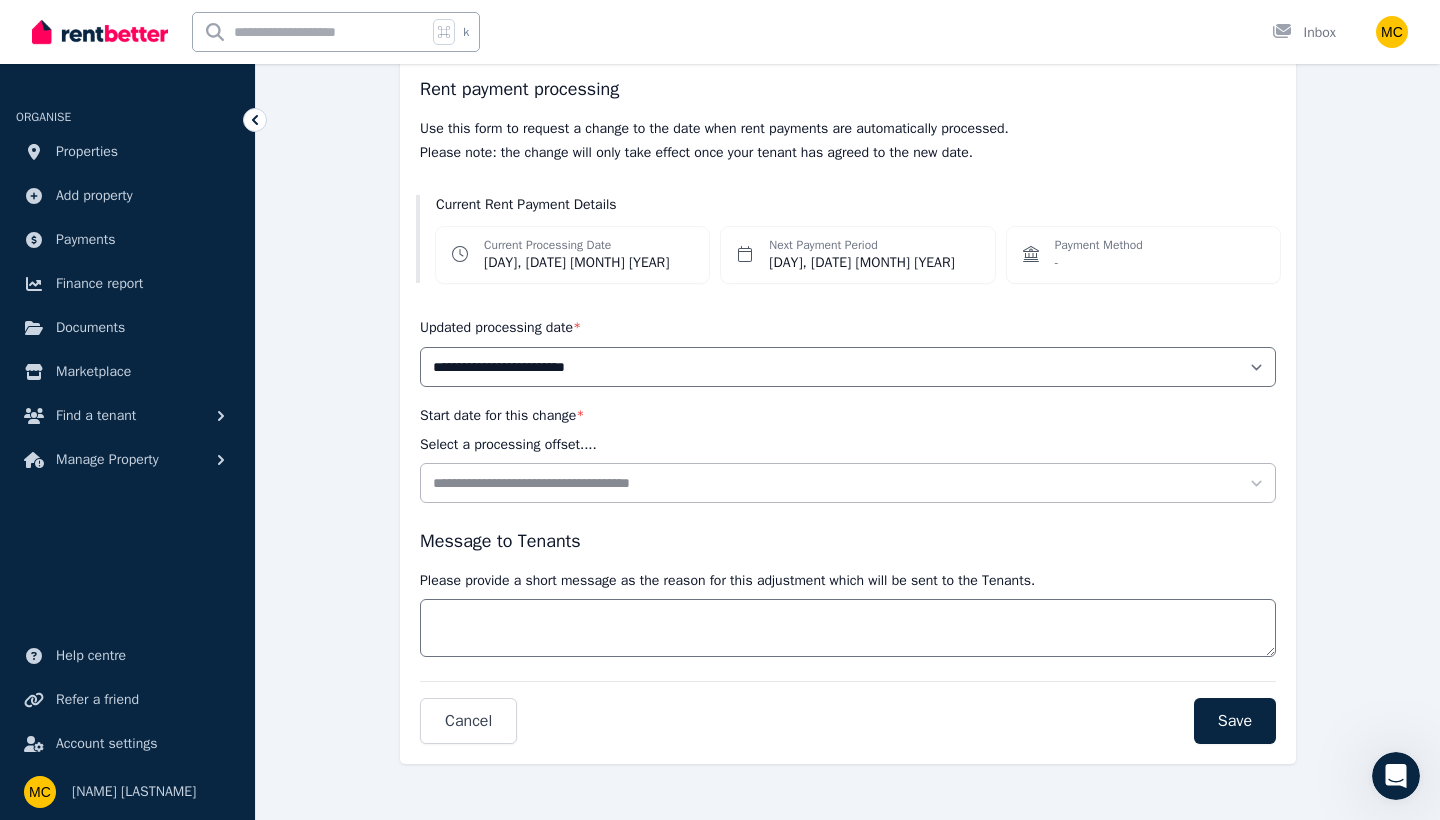 scroll, scrollTop: 167, scrollLeft: 0, axis: vertical 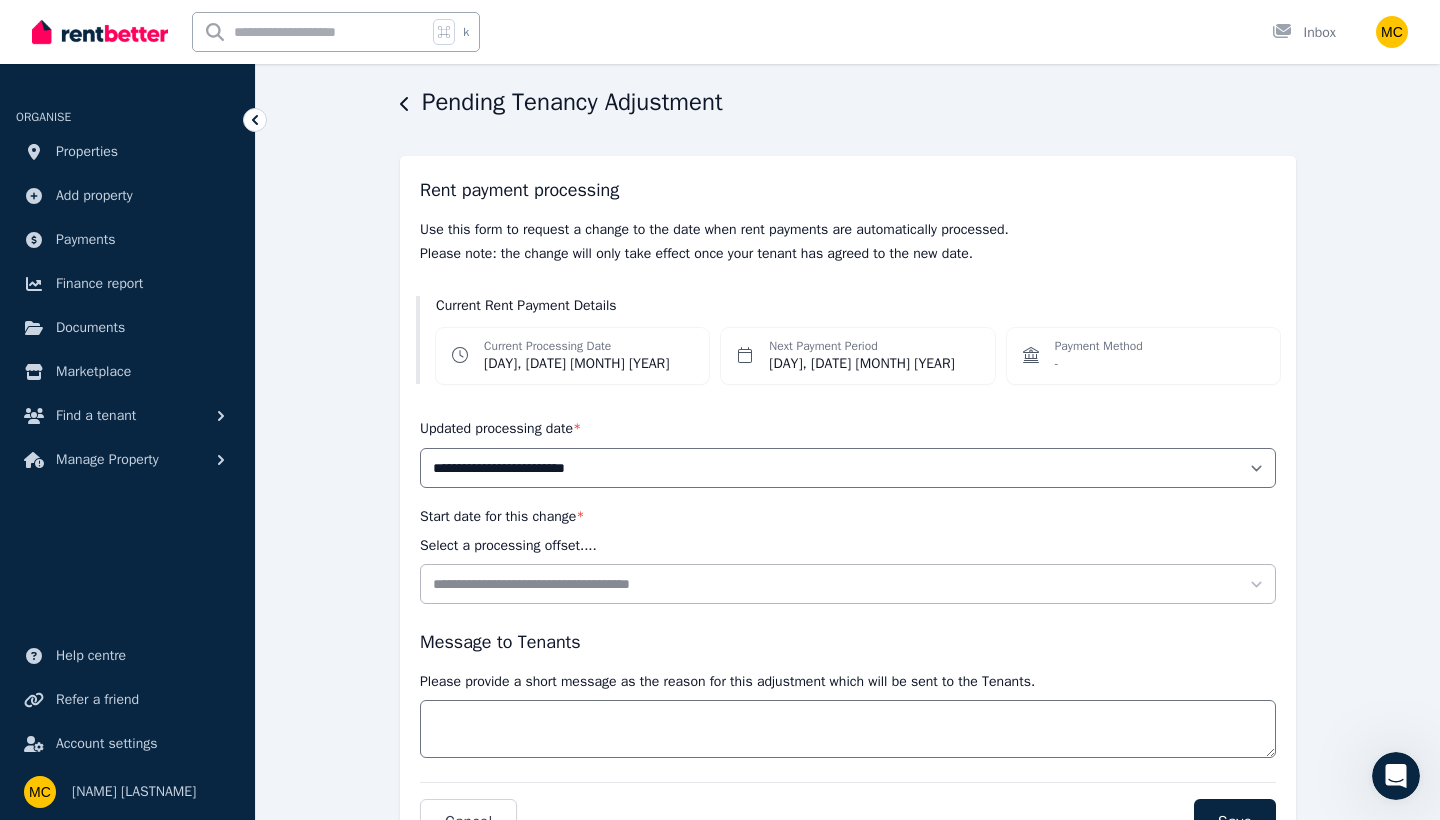 click 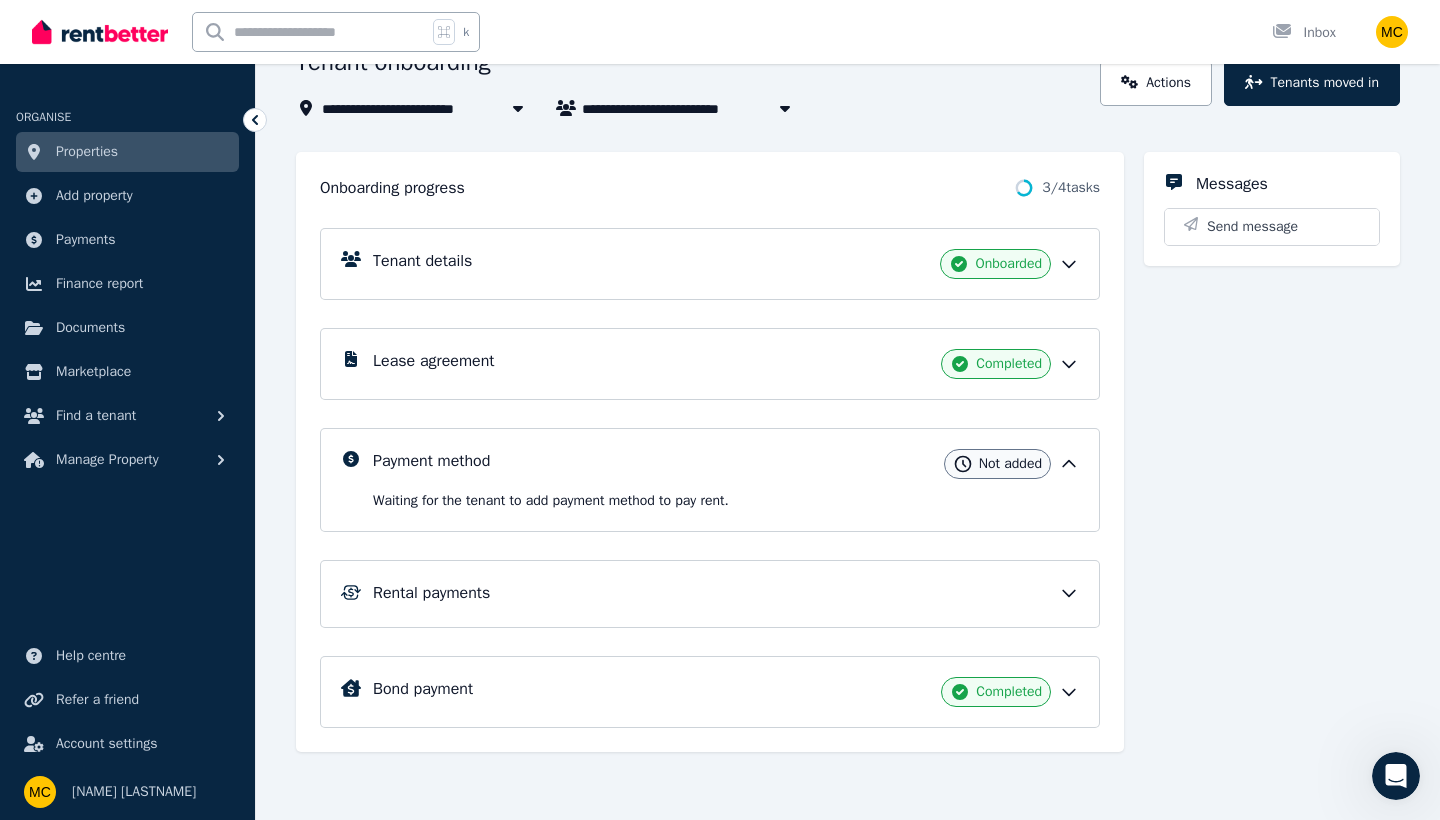 scroll, scrollTop: 138, scrollLeft: 0, axis: vertical 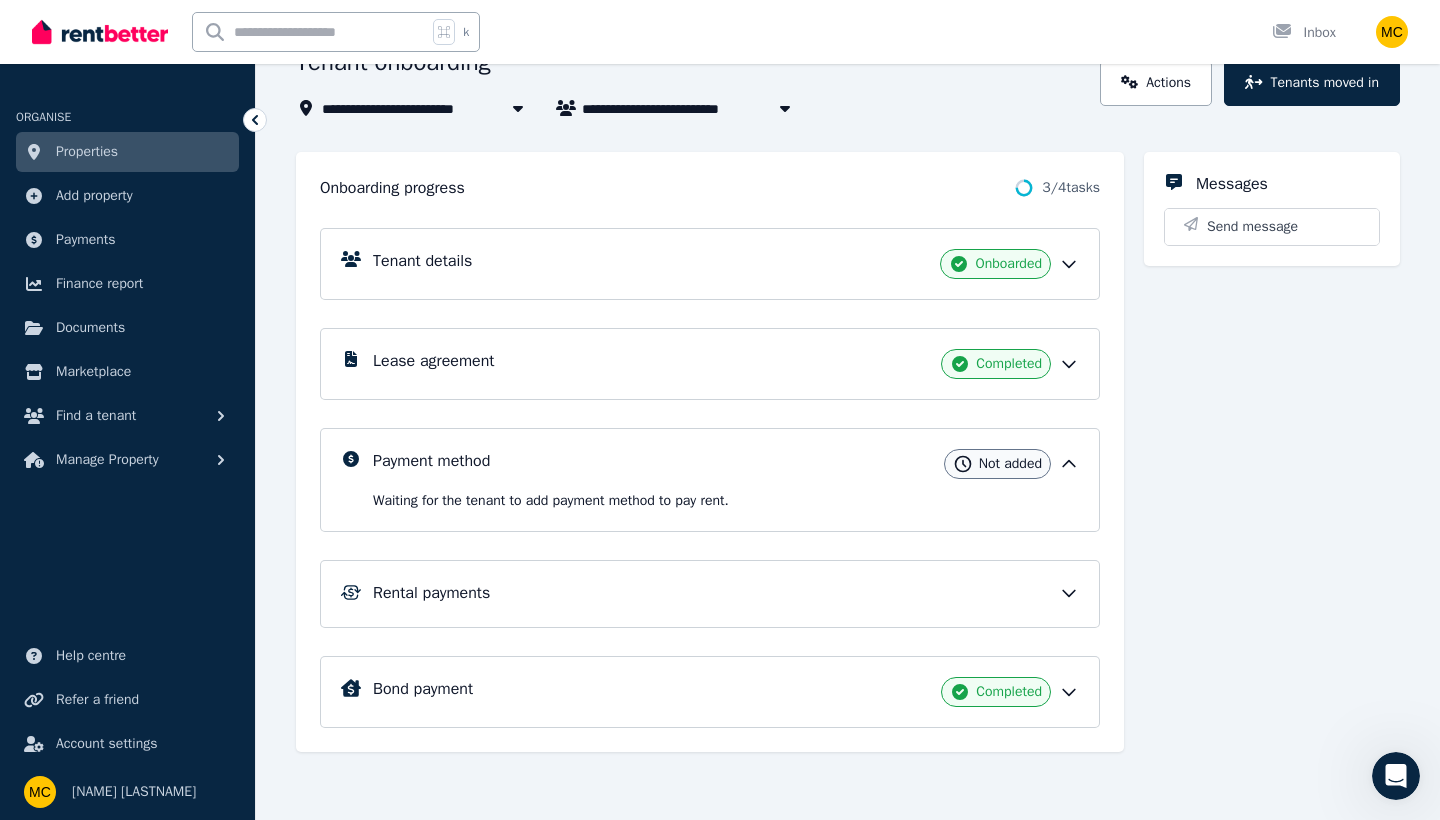 click 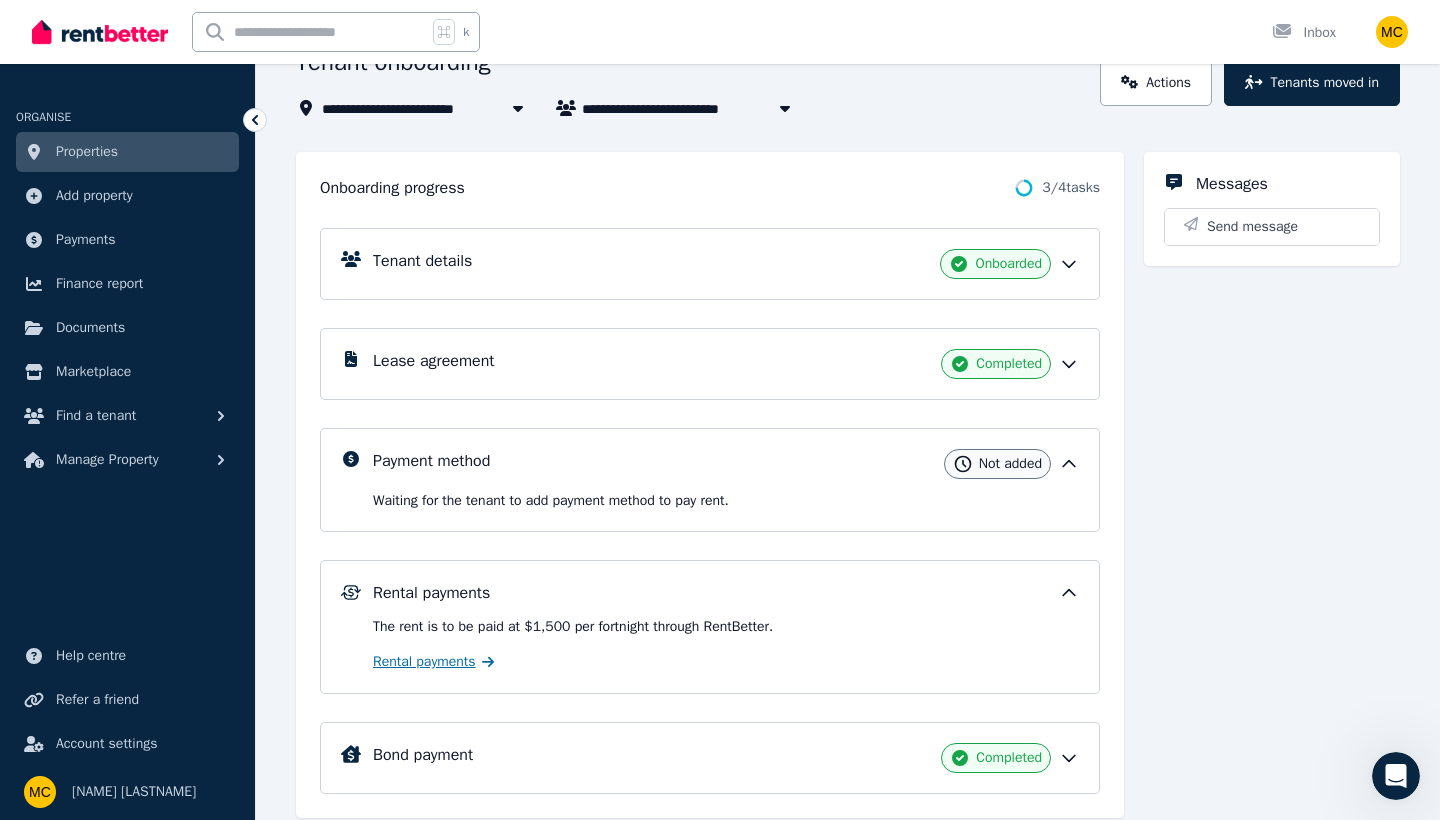 click on "Rental payments" at bounding box center (424, 662) 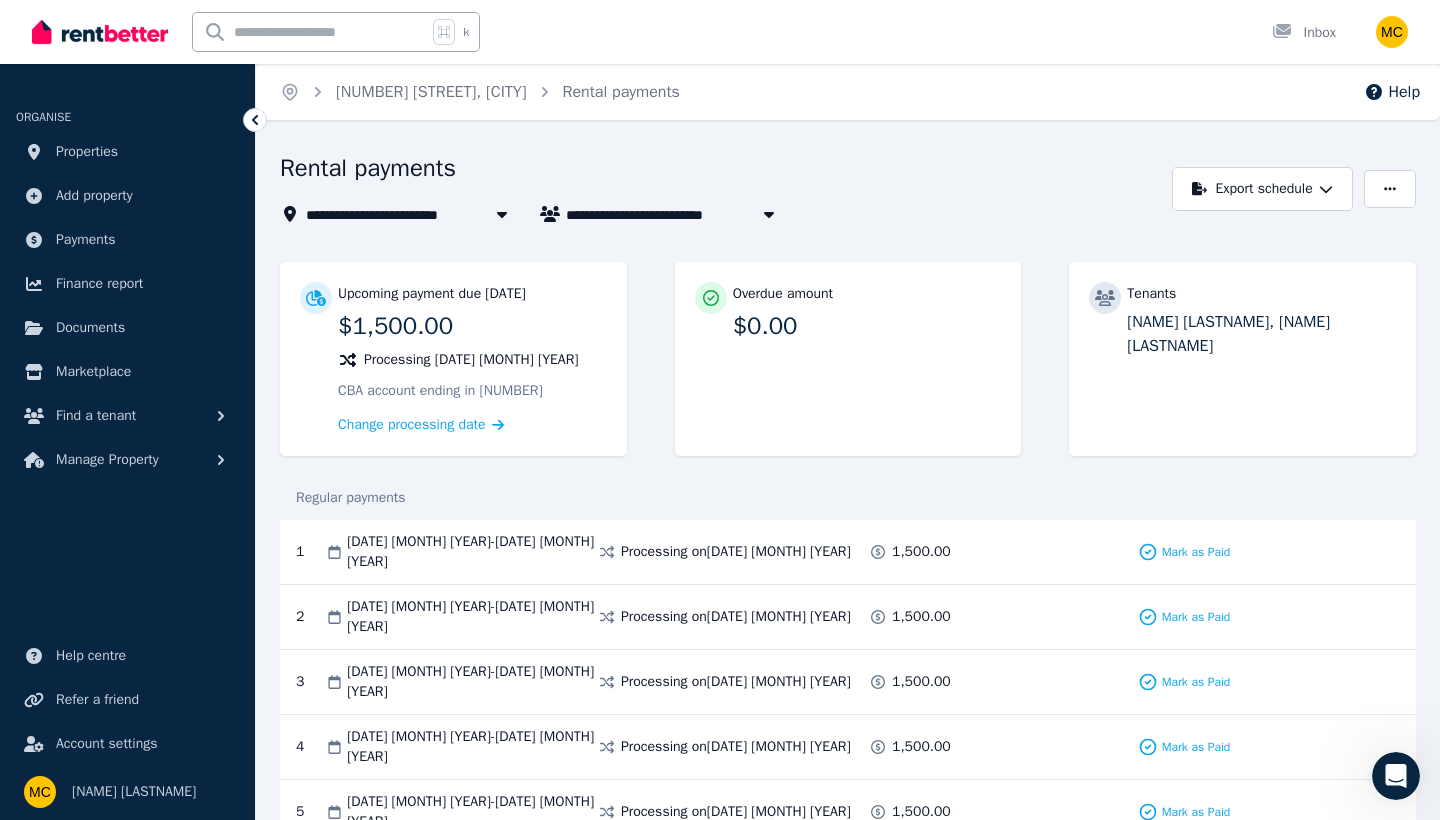 scroll, scrollTop: 0, scrollLeft: 0, axis: both 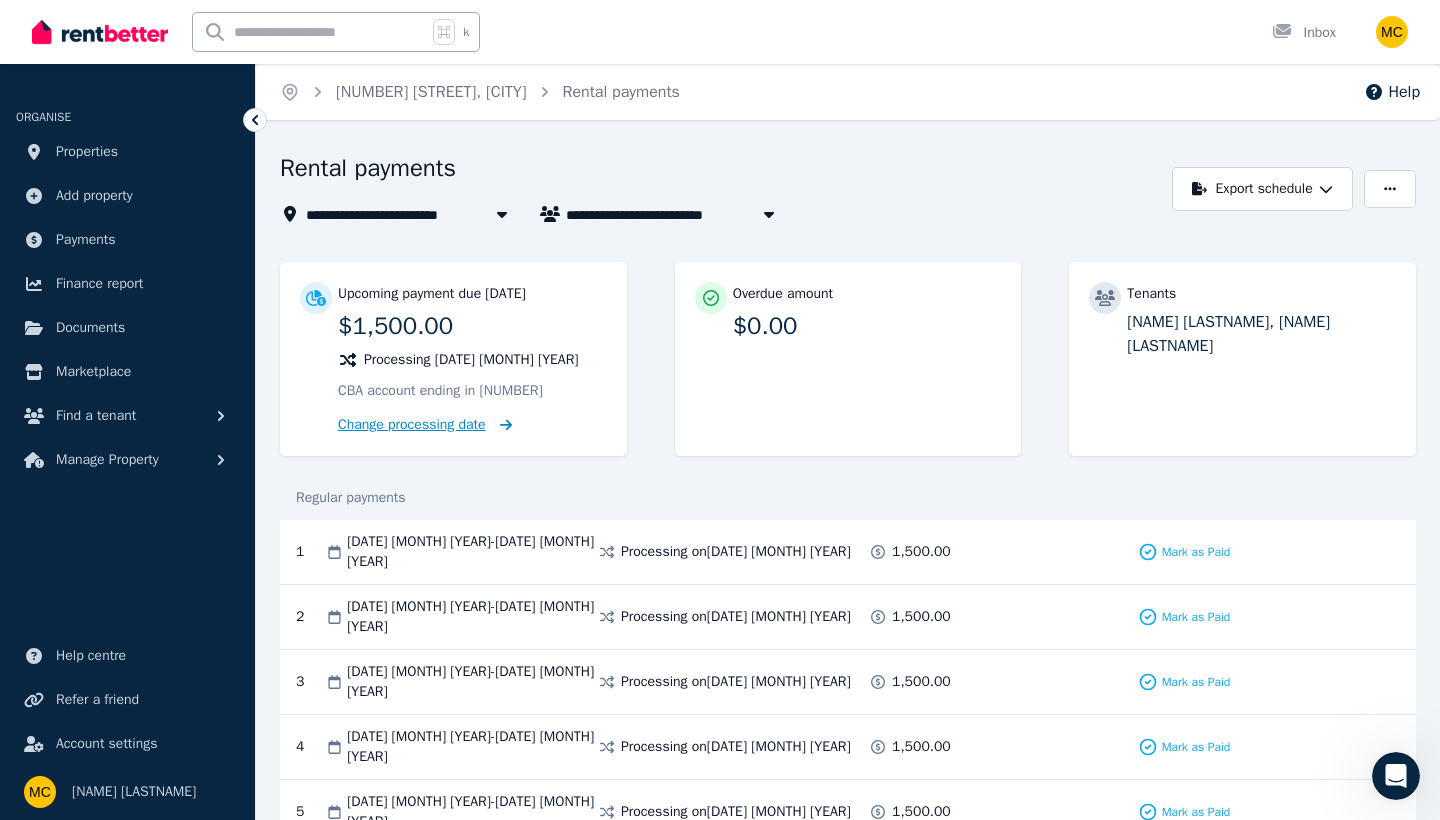click on "Change processing date" at bounding box center [412, 425] 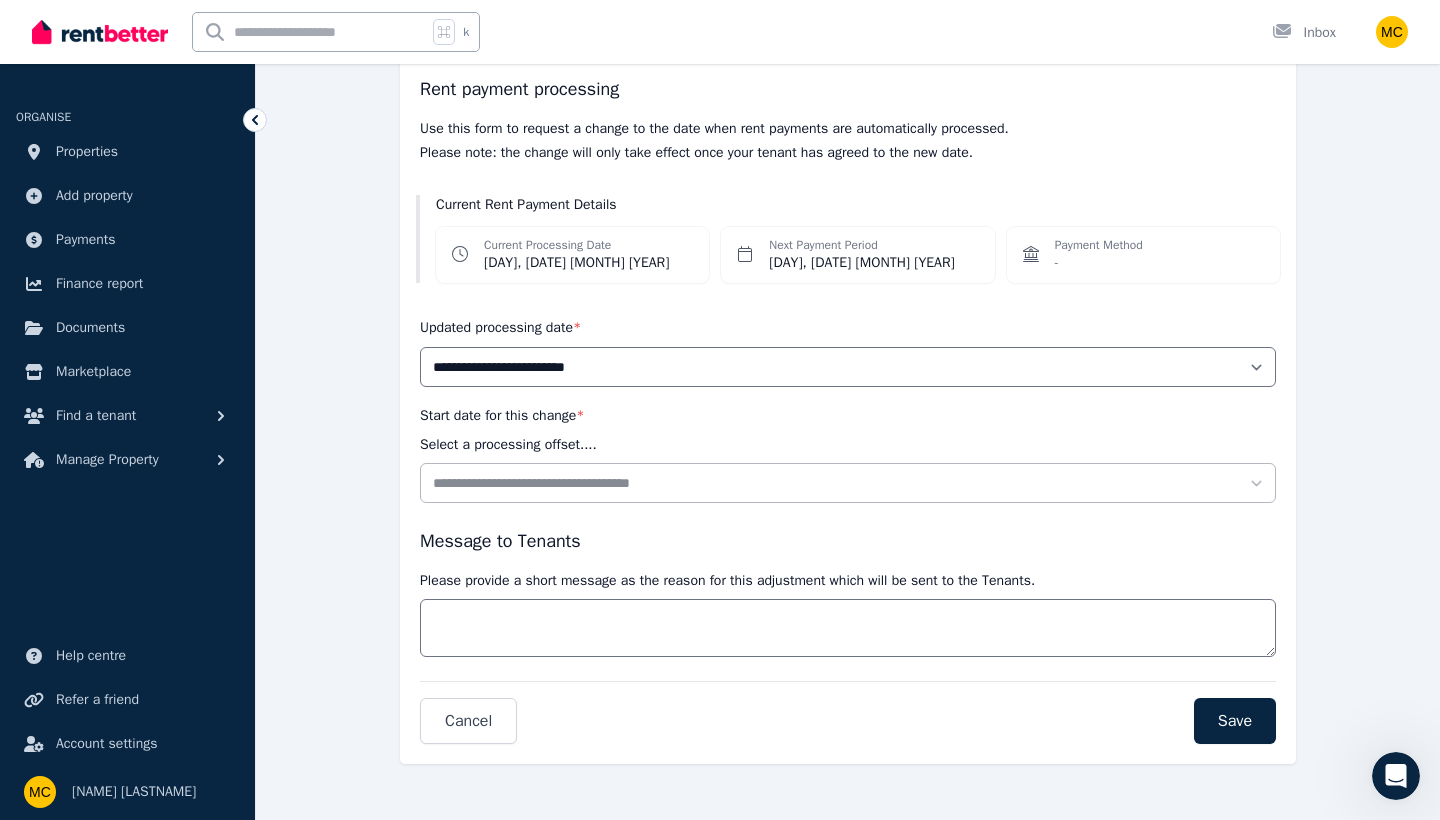 scroll, scrollTop: 167, scrollLeft: 0, axis: vertical 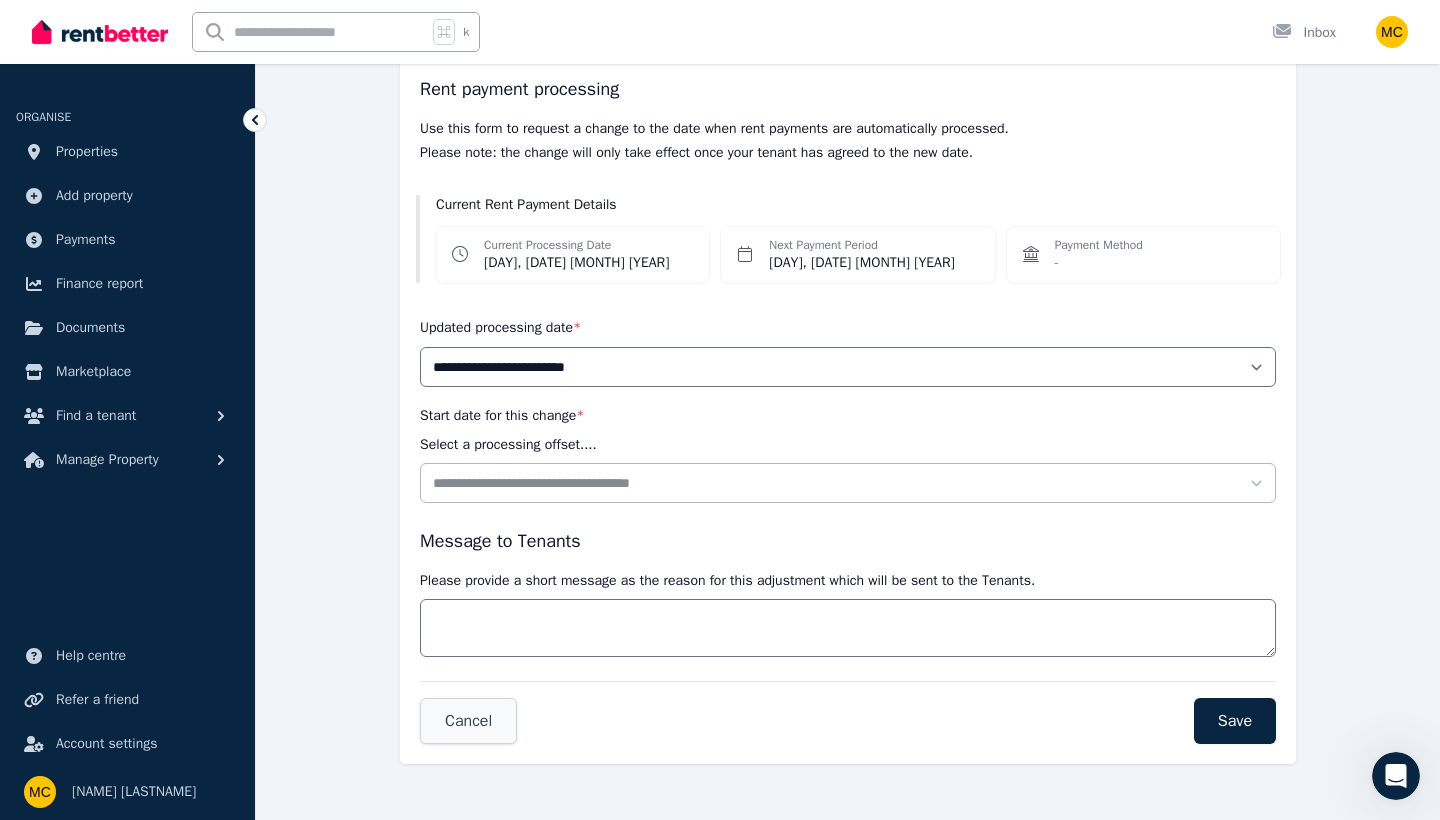 click on "Cancel" at bounding box center (468, 721) 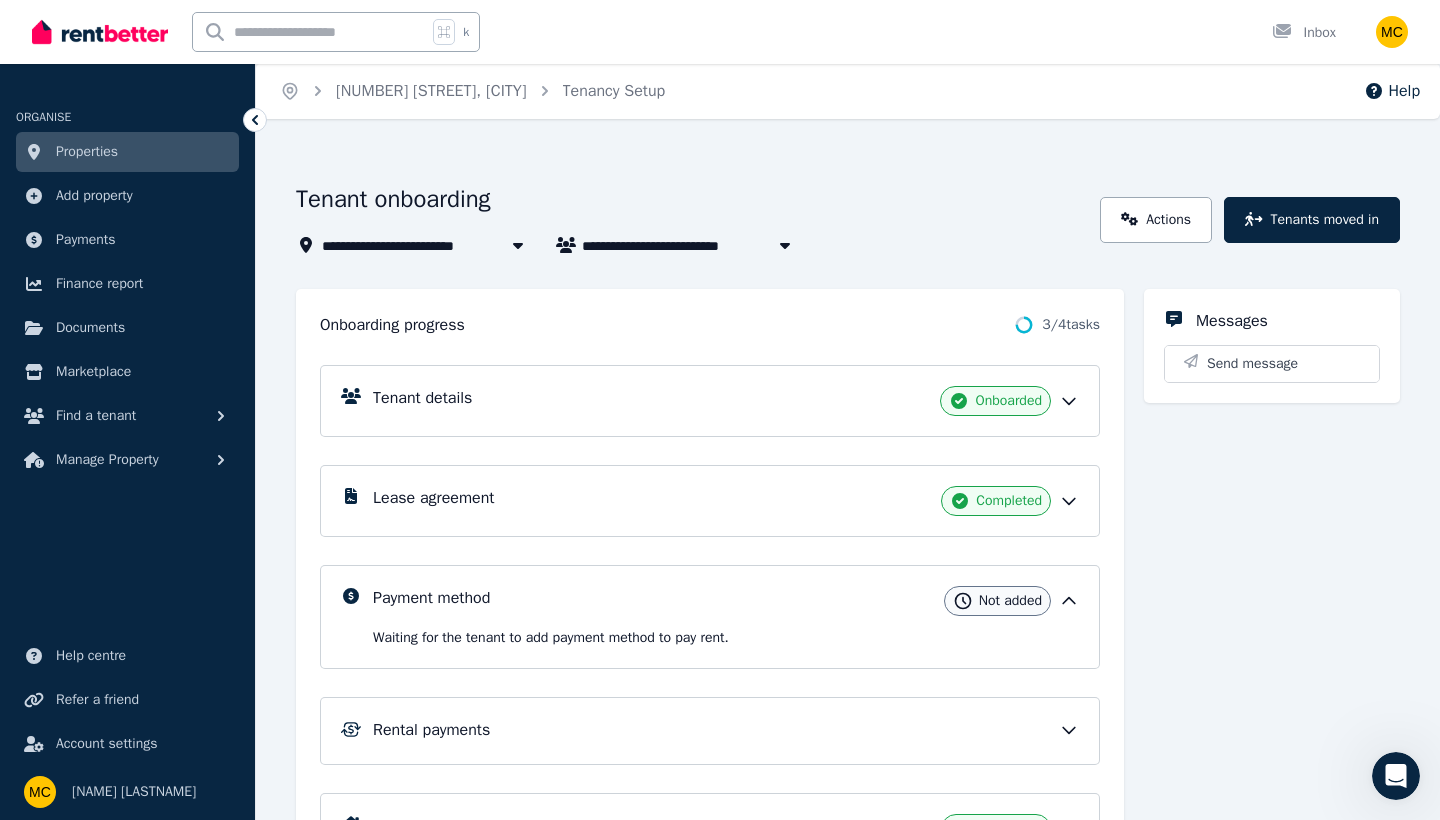 scroll, scrollTop: 0, scrollLeft: 0, axis: both 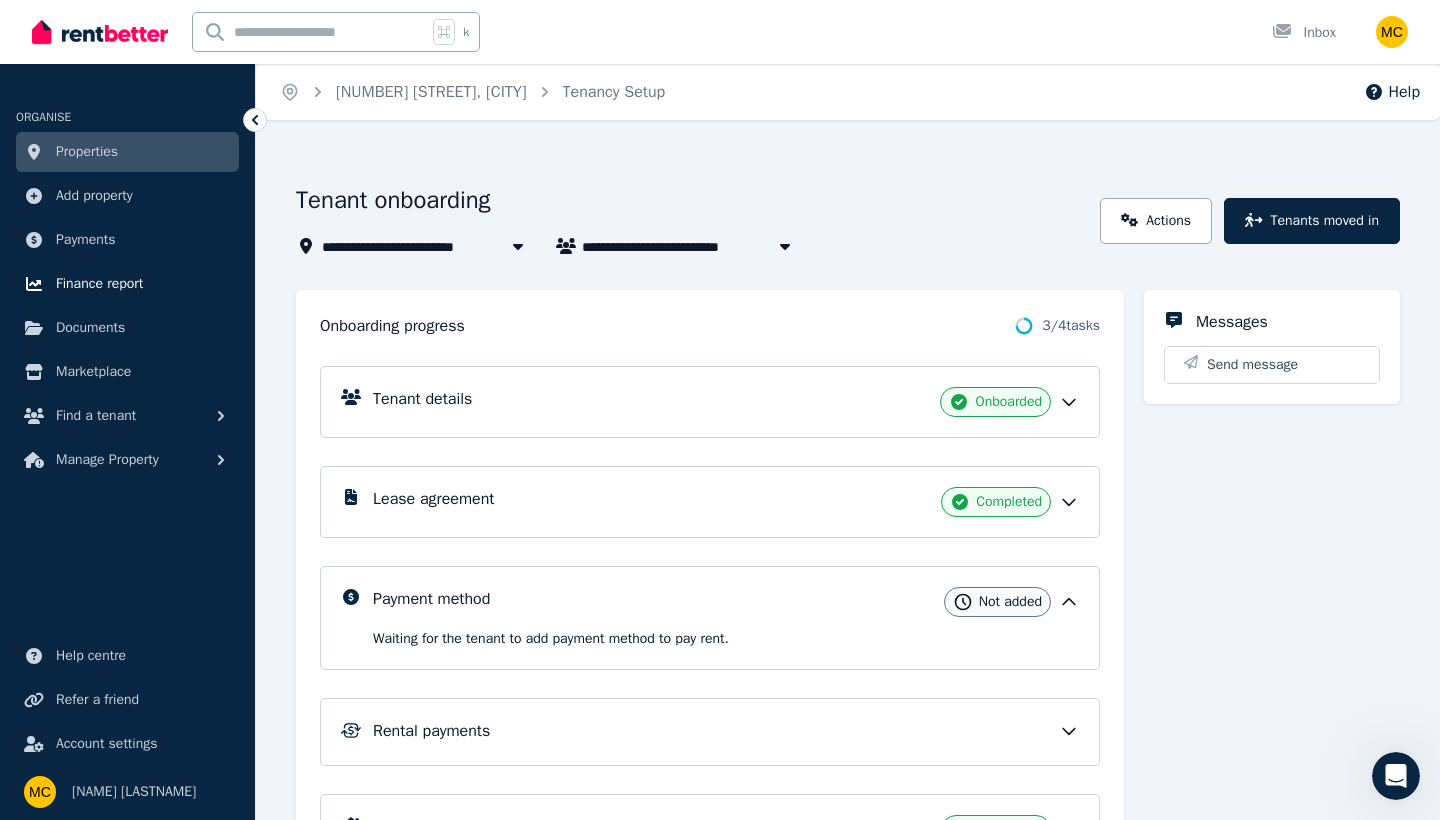 click on "Finance report" at bounding box center [99, 284] 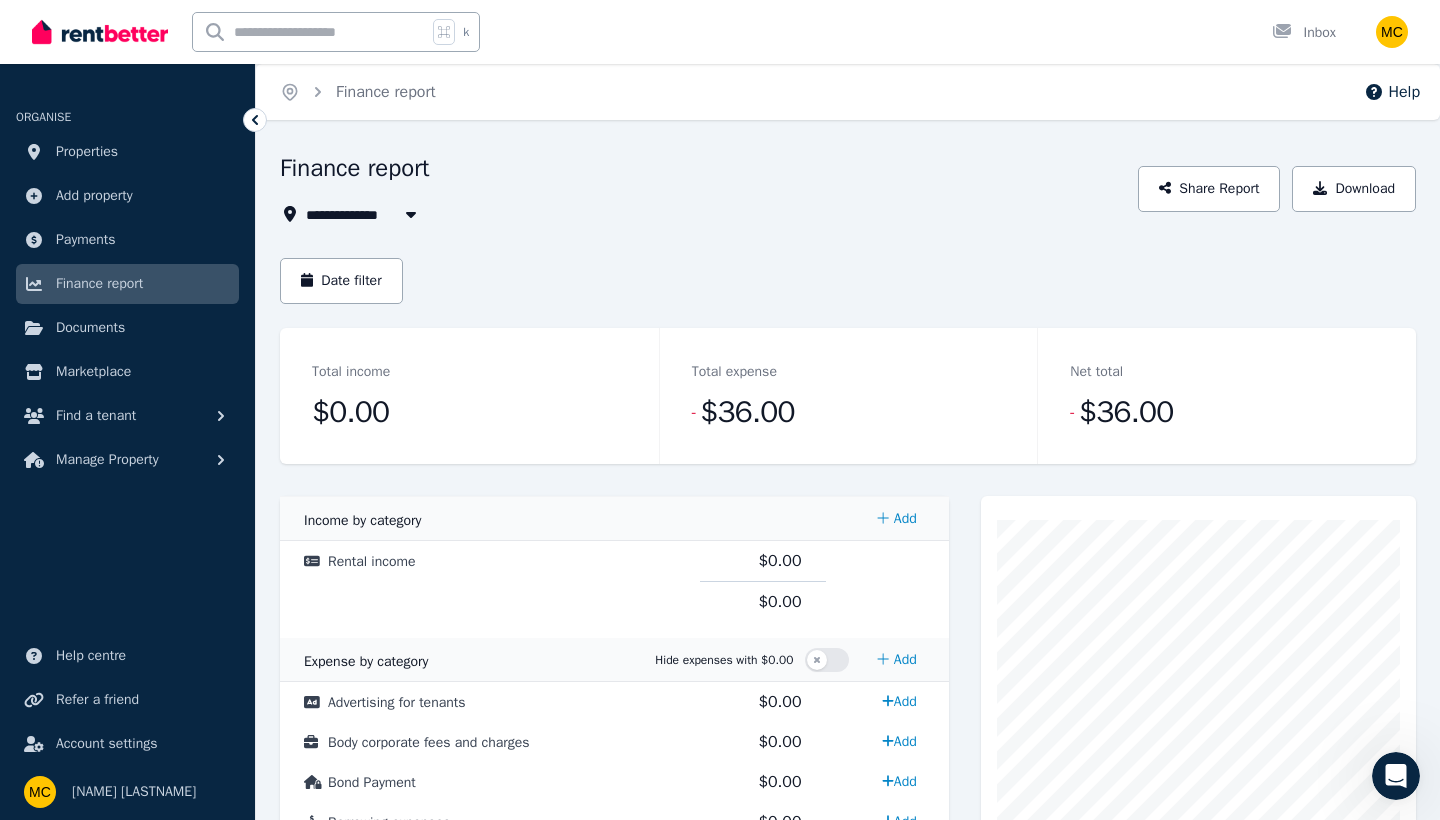 scroll, scrollTop: 0, scrollLeft: 0, axis: both 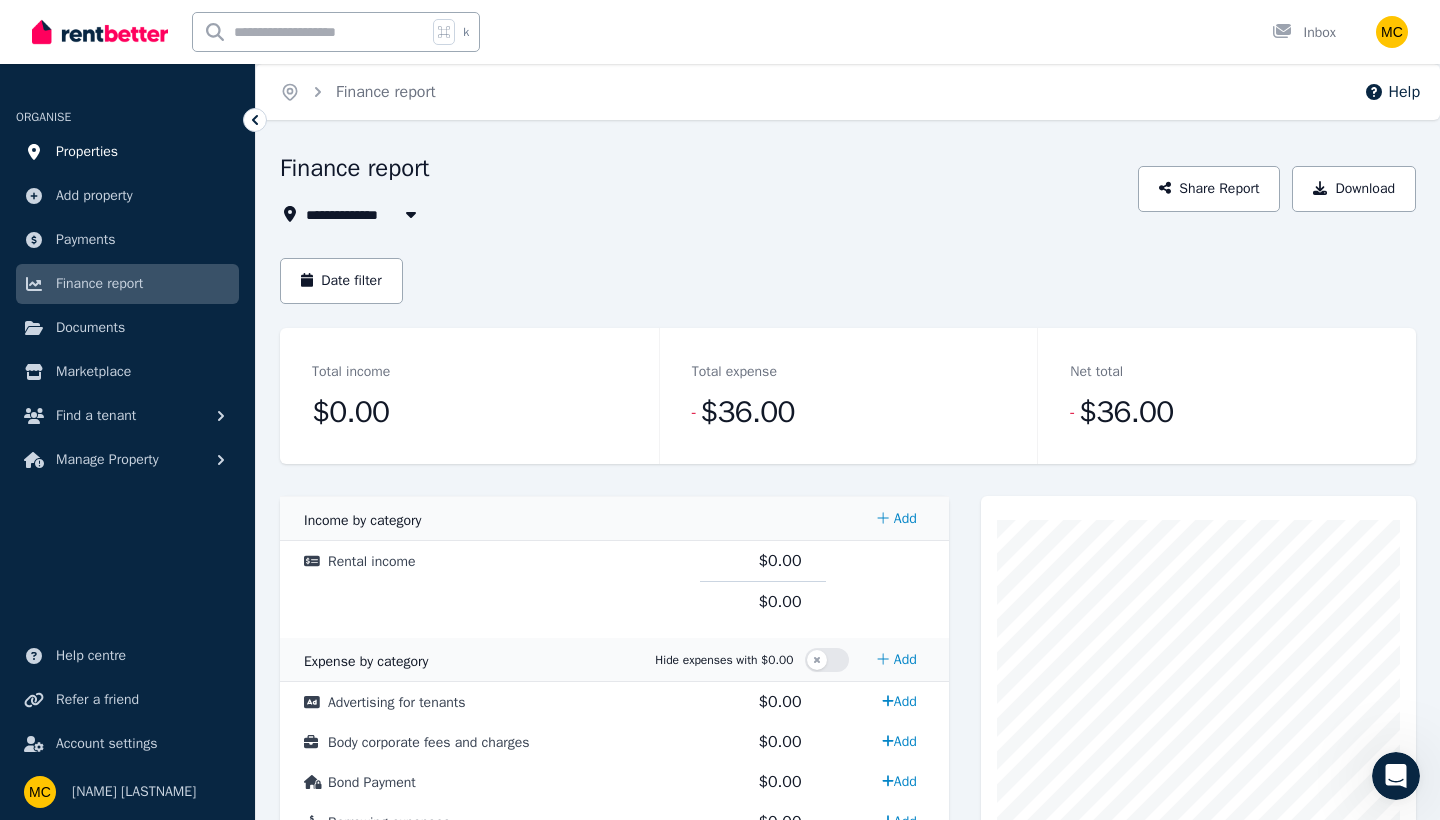 click on "Properties" at bounding box center [87, 152] 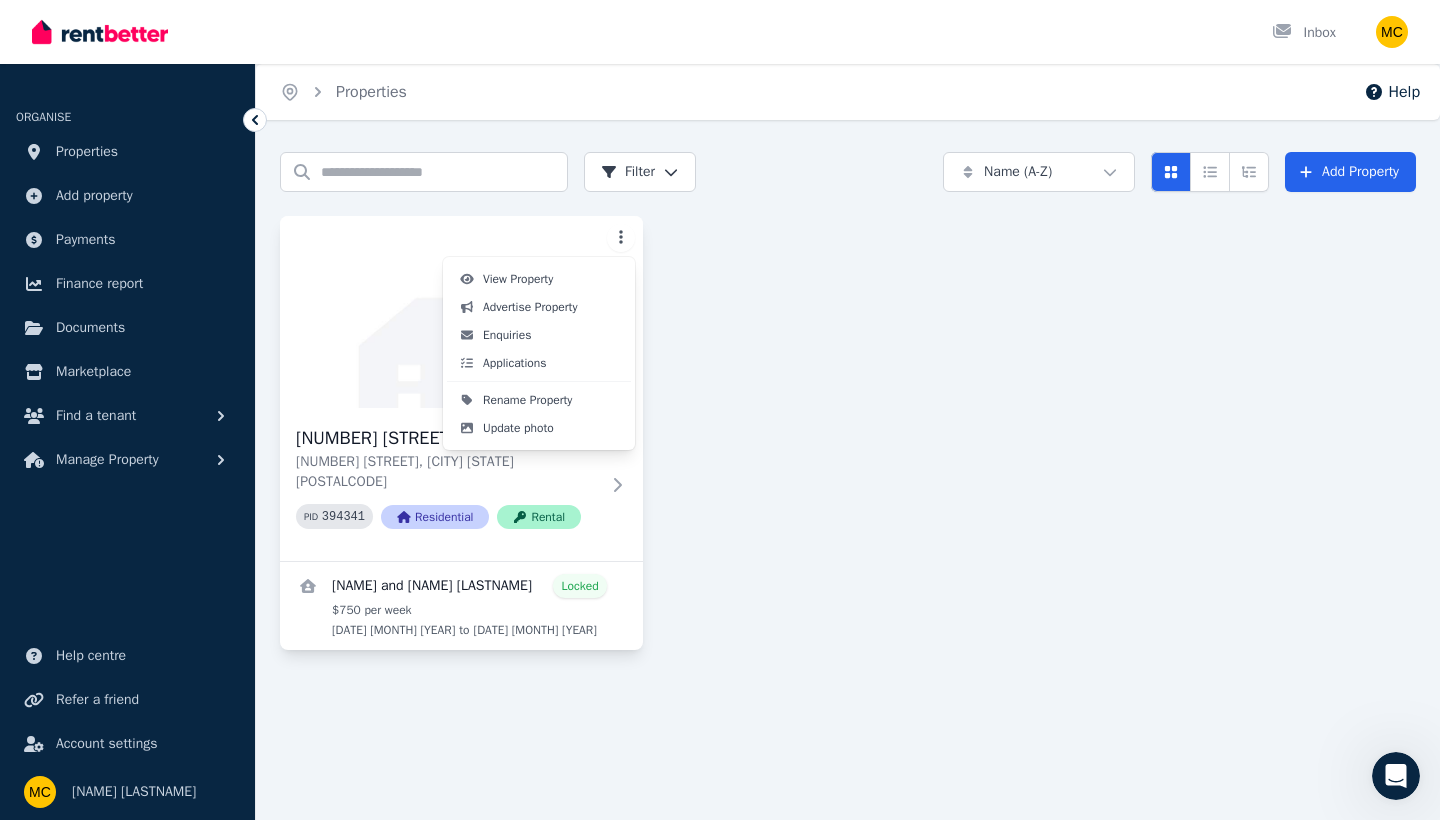 click on "Open main menu Inbox Open user menu ORGANISE Properties Add property Payments Finance report Documents Marketplace Find a tenant Manage Property Help centre Refer a friend Account settings Your profile [NAME] [LASTNAME] Home Properties Help Search properties Filter Name (A-Z) Add Property [NUMBER] [STREET], [CITY] [STATE] [POSTALCODE] PID   394341 Residential Rental [NAME] and [NAME] [LASTNAME] Locked $750 per week [DATE] [MONTH] [YEAR] to [DATE] [MONTH] [YEAR] /portal
View Property Advertise Property Enquiries Applications Rename Property Update photo" at bounding box center (720, 410) 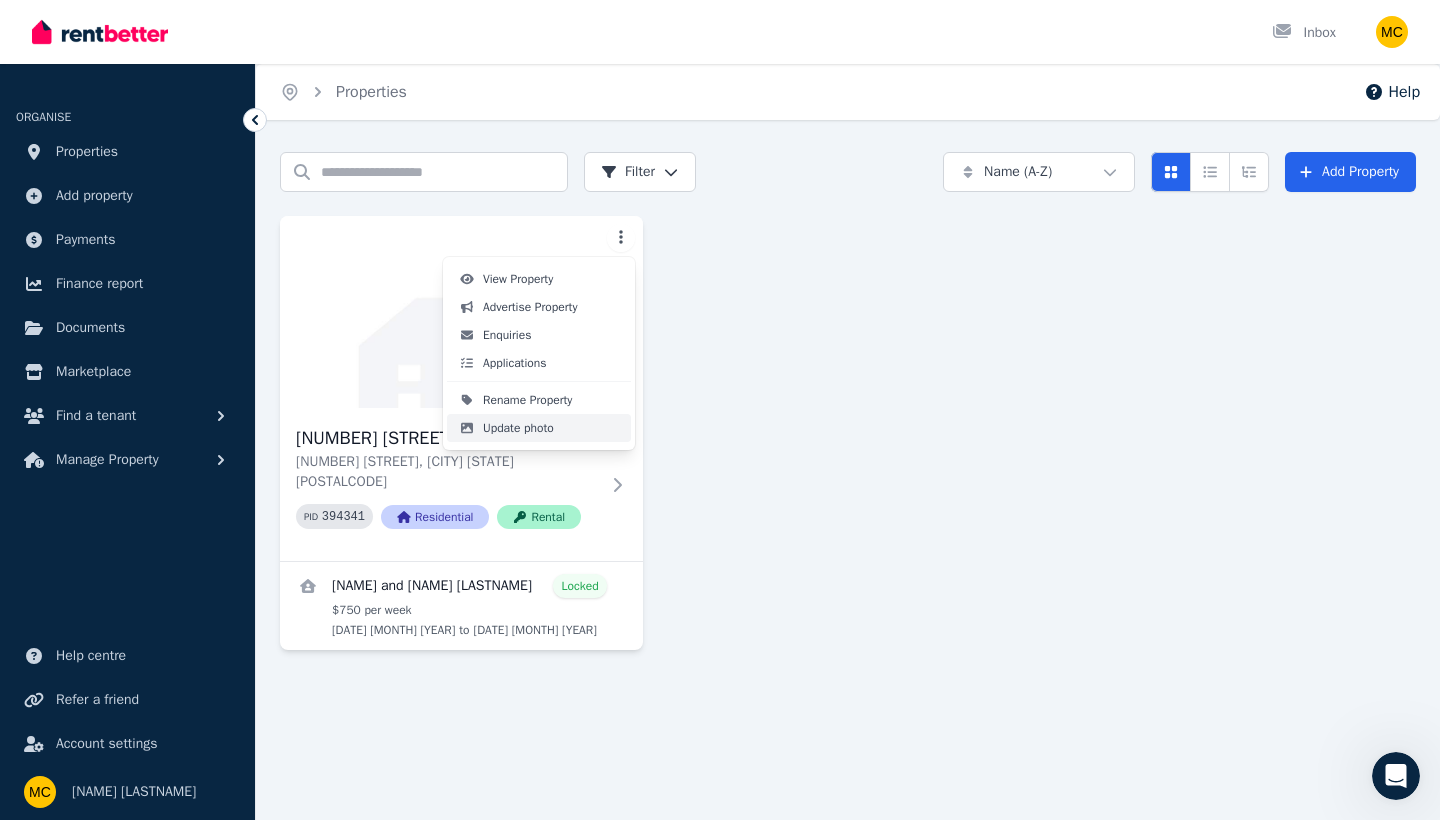 click on "Update photo" at bounding box center (518, 428) 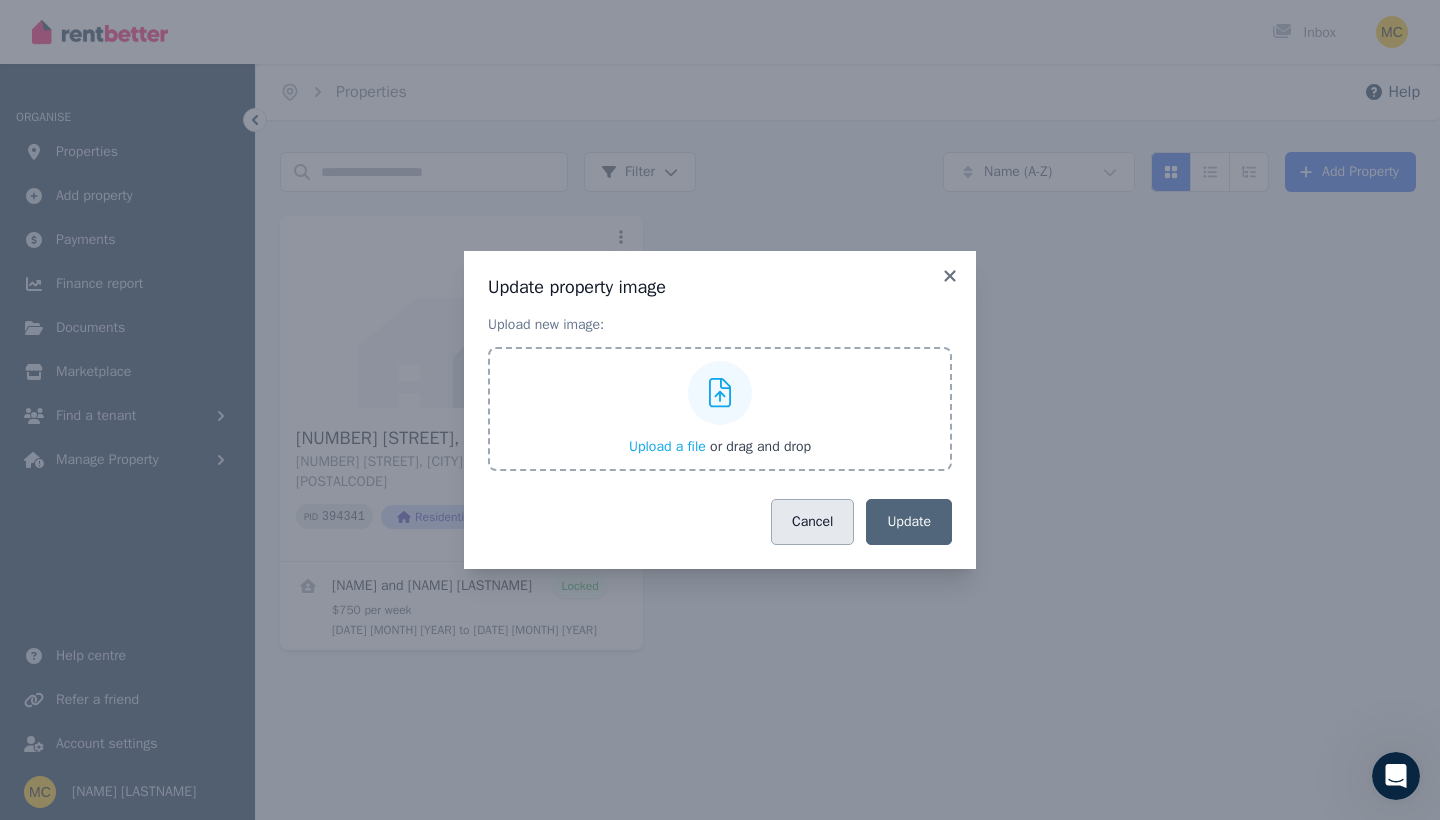click on "Cancel" at bounding box center (812, 522) 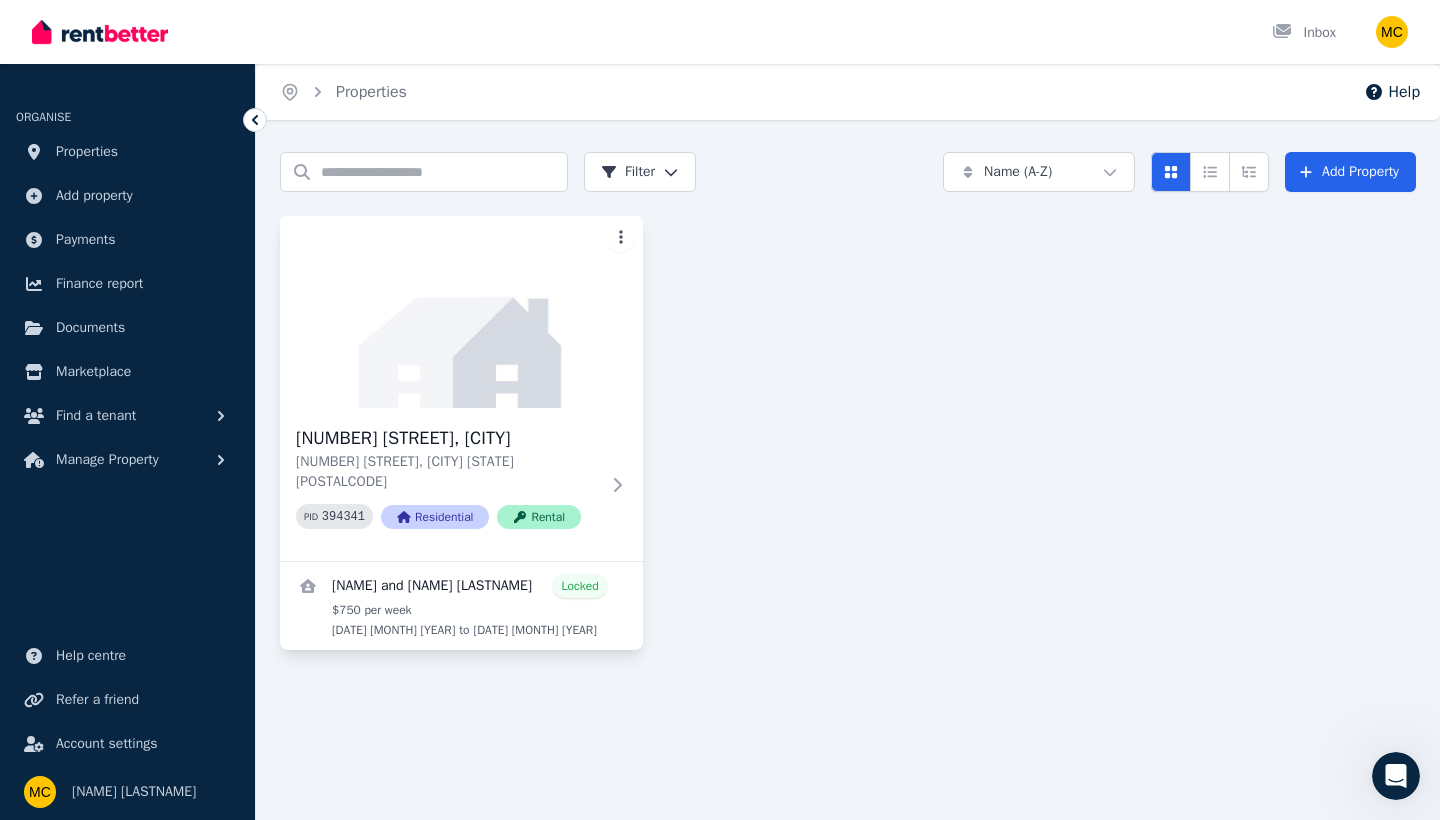 click on "Open main menu Inbox Open user menu ORGANISE Properties Add property Payments Finance report Documents Marketplace Find a tenant Manage Property Help centre Refer a friend Account settings Your profile [NAME] [LASTNAME] Home Properties Help Search properties Filter Name (A-Z) Add Property [NUMBER] [STREET], [CITY] [STATE] [POSTALCODE] PID   394341 Residential Rental [NAME] and [NAME] [LASTNAME] Locked $750 per week [DATE] [MONTH] [YEAR] to [DATE] [MONTH] [YEAR] /portal" at bounding box center (720, 410) 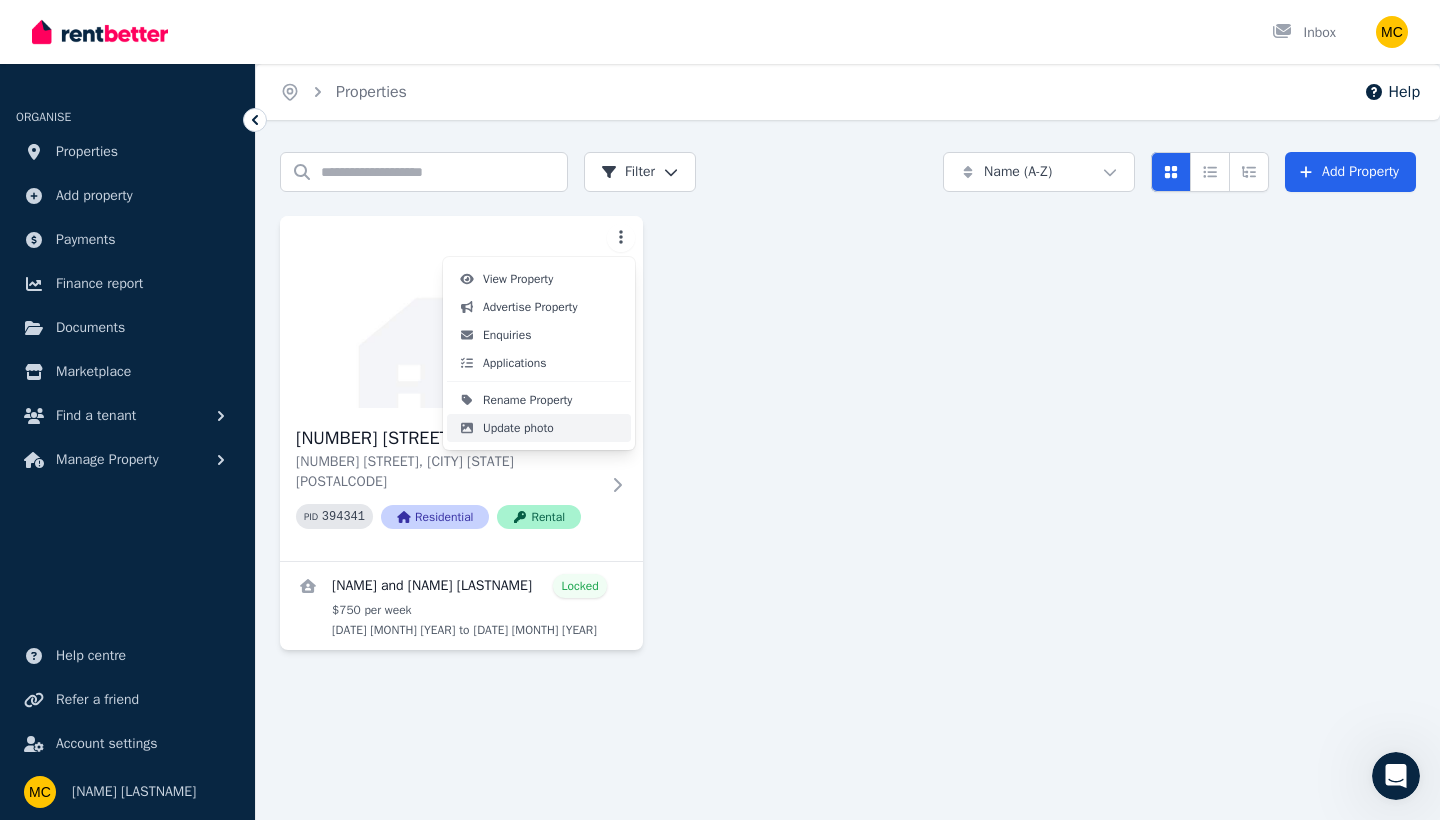 click on "Update photo" at bounding box center (518, 428) 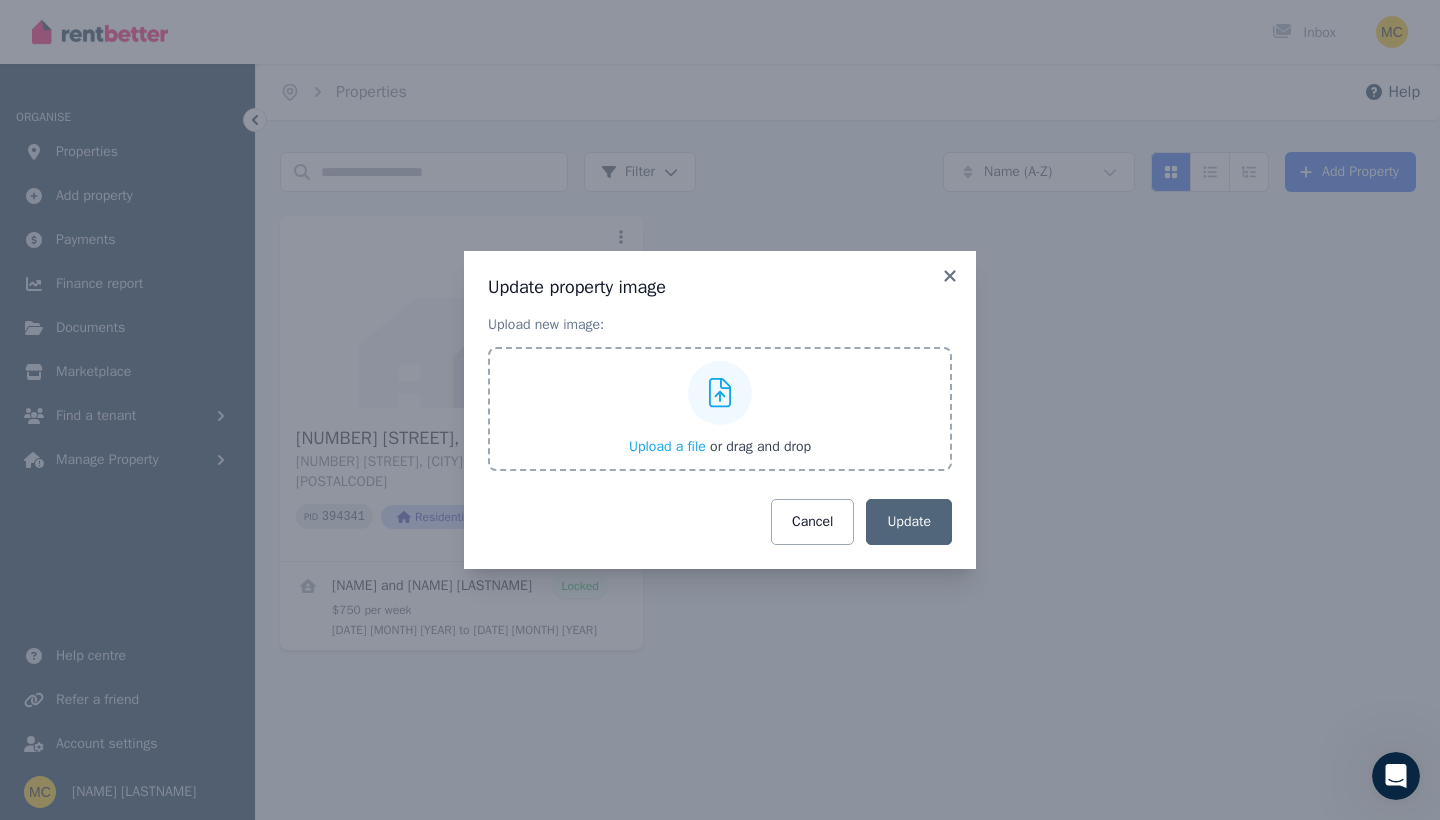 click on "Upload a file" at bounding box center (667, 446) 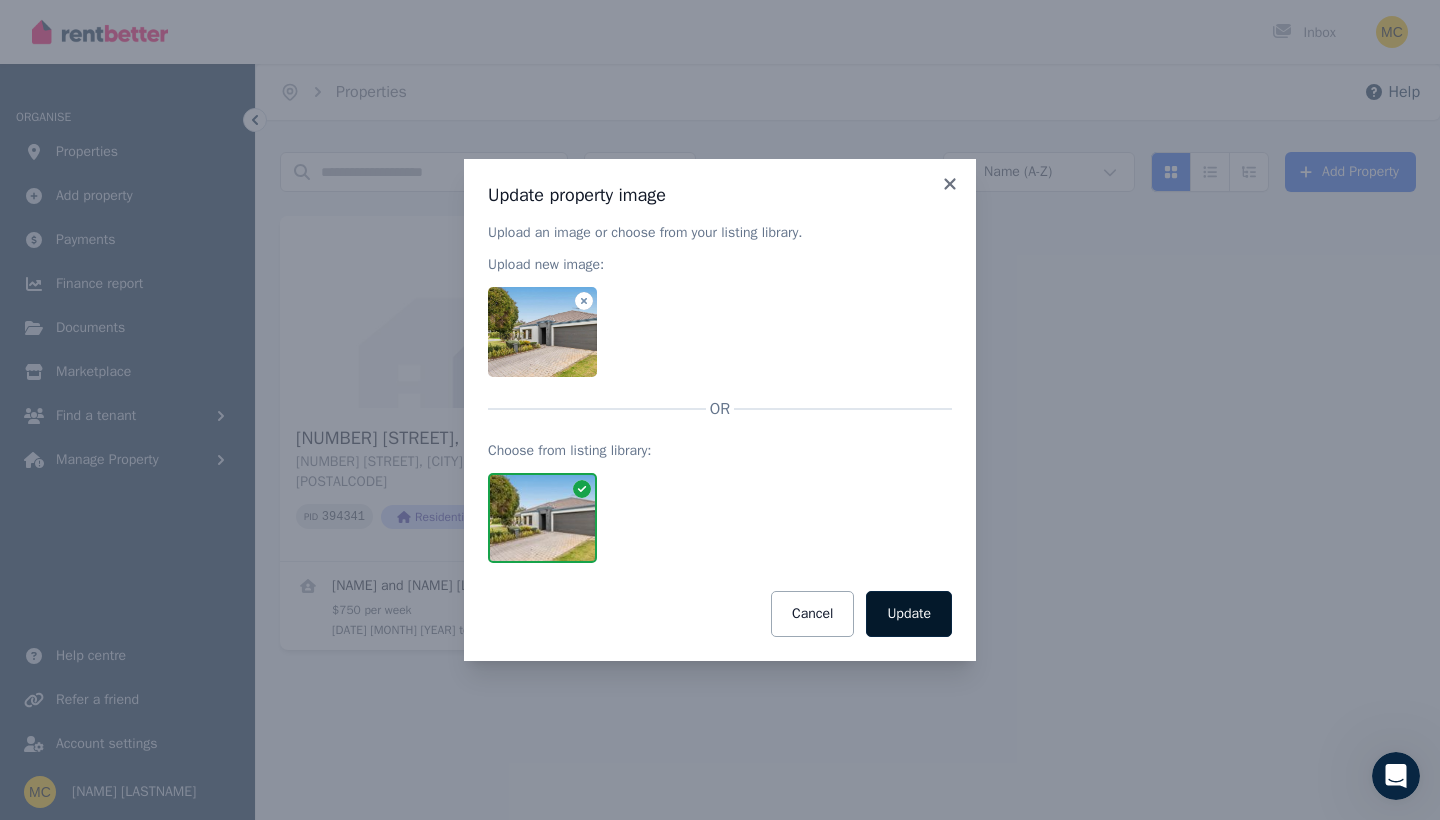 click at bounding box center (720, 518) 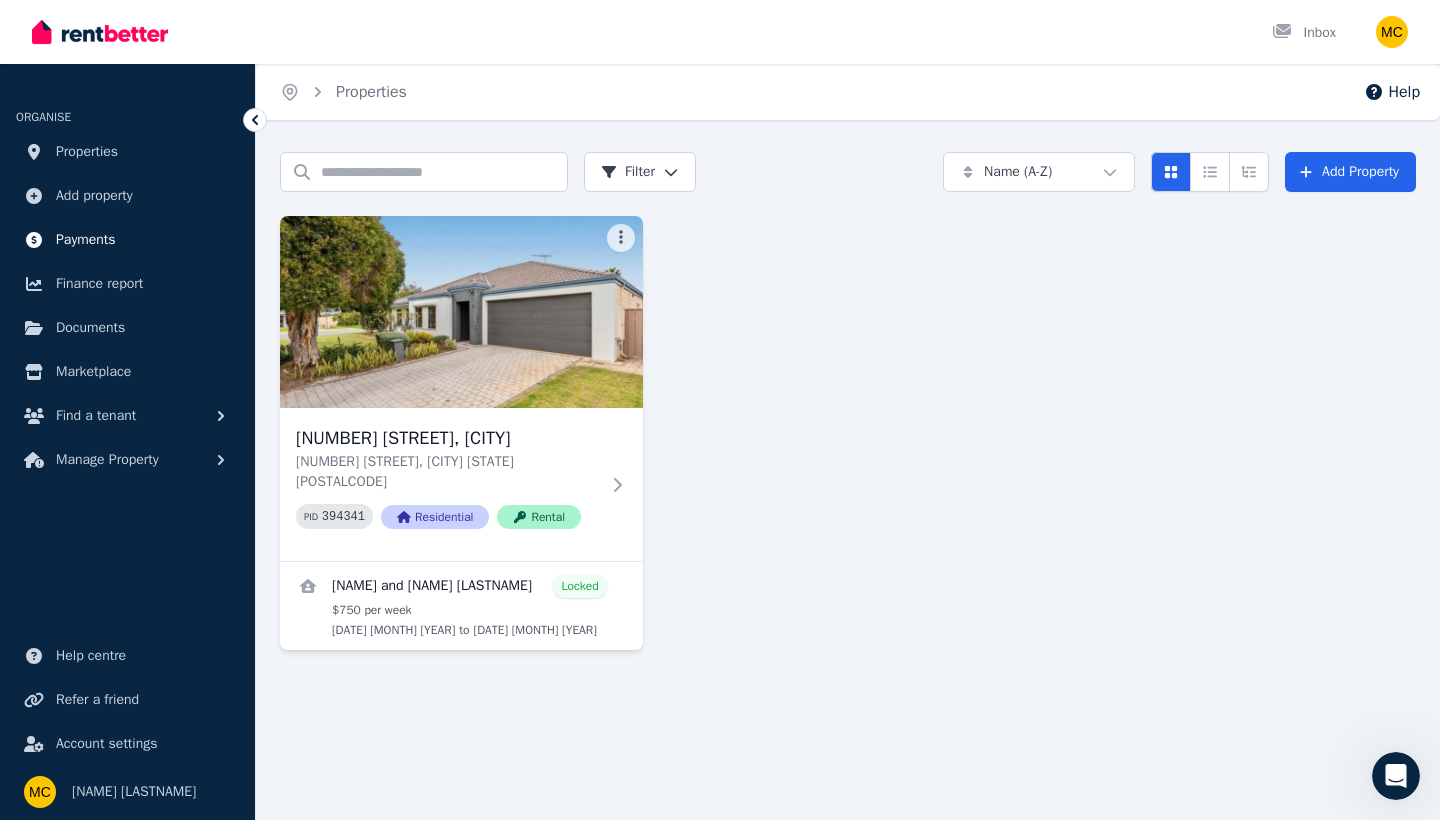 click on "Payments" at bounding box center (86, 240) 